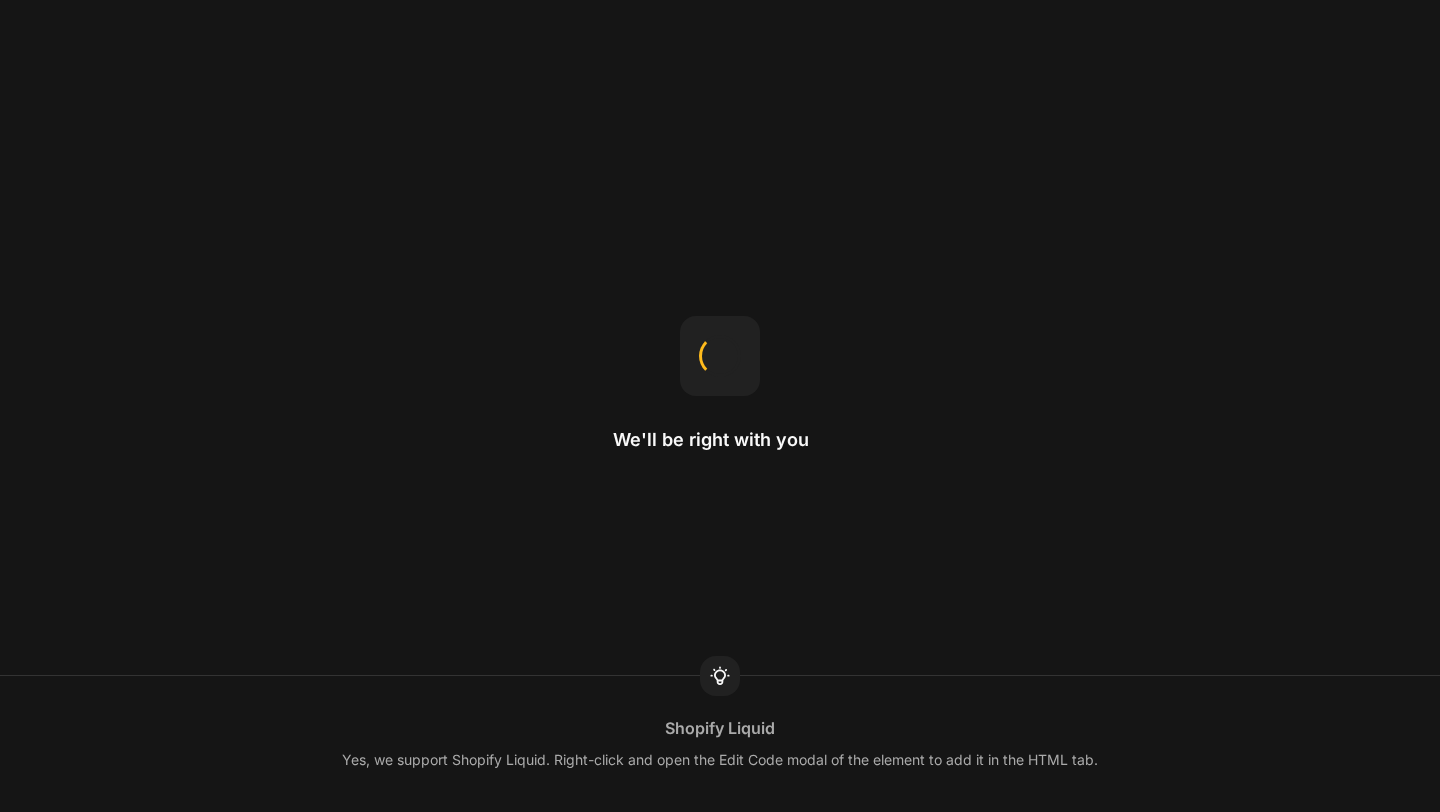 scroll, scrollTop: 0, scrollLeft: 0, axis: both 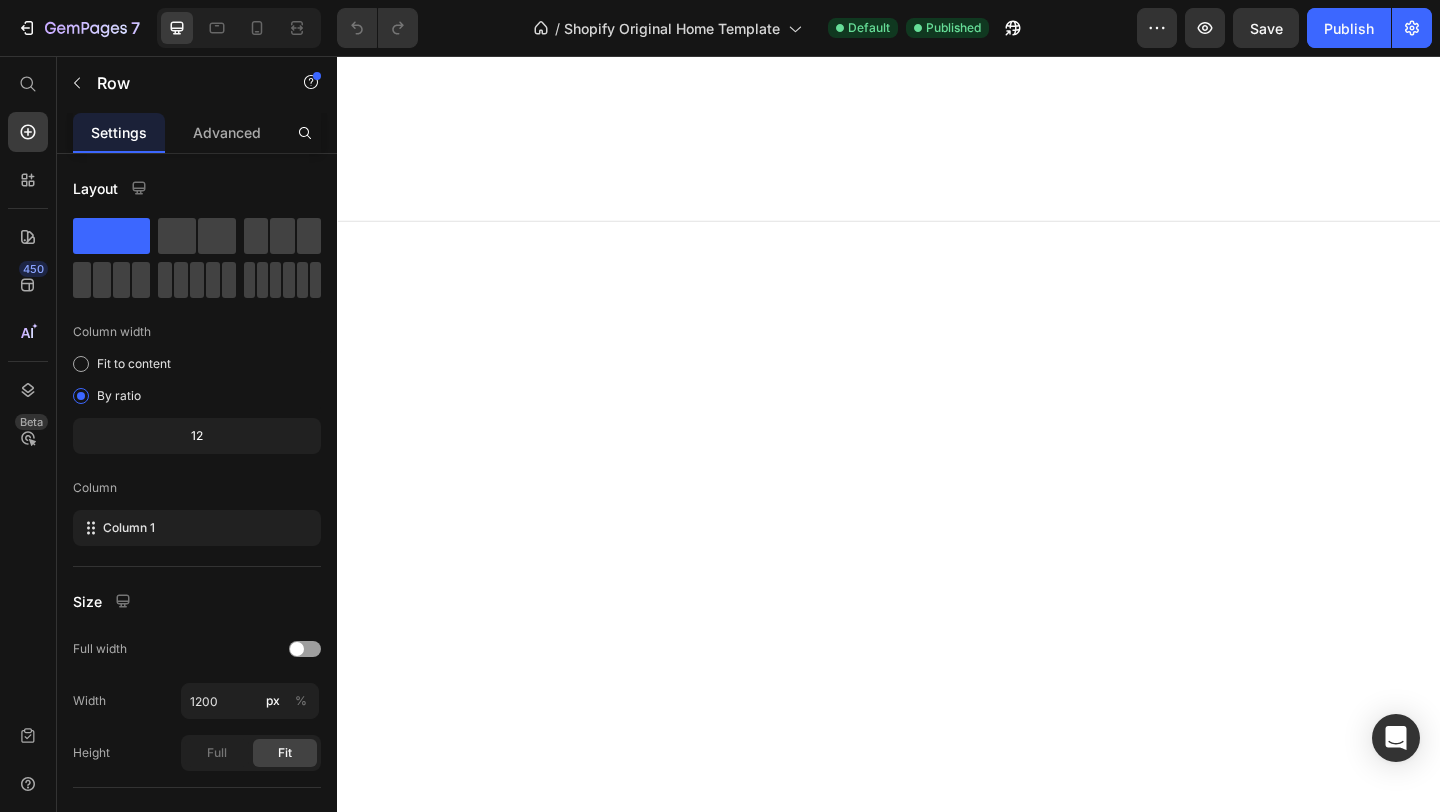 click on "Product Images - 30% (P) Tag Row Rosy Maroon (P) Title Rs.2,799.00 (P) Price Rs.4,000.00 (P) Price Row Product Images - 30% (P) Tag Row YELLOW FALL (P) Title Rs.2,799.00 (P) Price Rs.4,000.00 (P) Price Row Product Images - 30% (P) Tag Row SUN ROSY (P) Title Rs.2,799.00 (P) Price Rs.4,000.00 (P) Price Row Product Images - 30% (P) Tag Row ROSY BLACK (P) Title Rs.2,799.00 (P) Price Rs.4,000.00 (P) Price Row Product Images - 30% (P) Tag Row RED ROSY (P) Title Rs.2,799.00 (P) Price Rs.4,000.00 (P) Price Row Product Images - 30% (P) Tag Row MAROON FLOWER (P) Title Rs.2,799.00 (P) Price Rs.4,000.00 (P) Price Row Product Images - 30% (P) Tag Row LILAC PETALS (P) Title Rs.2,799.00 (P) Price Rs.4,000.00 (P) Price Row Product Images - 30% (P) Tag Row LEAFY (P) Title Rs.2,799.00 (P) Price Rs.4,000.00 (P) Price Row" at bounding box center [937, -2066] 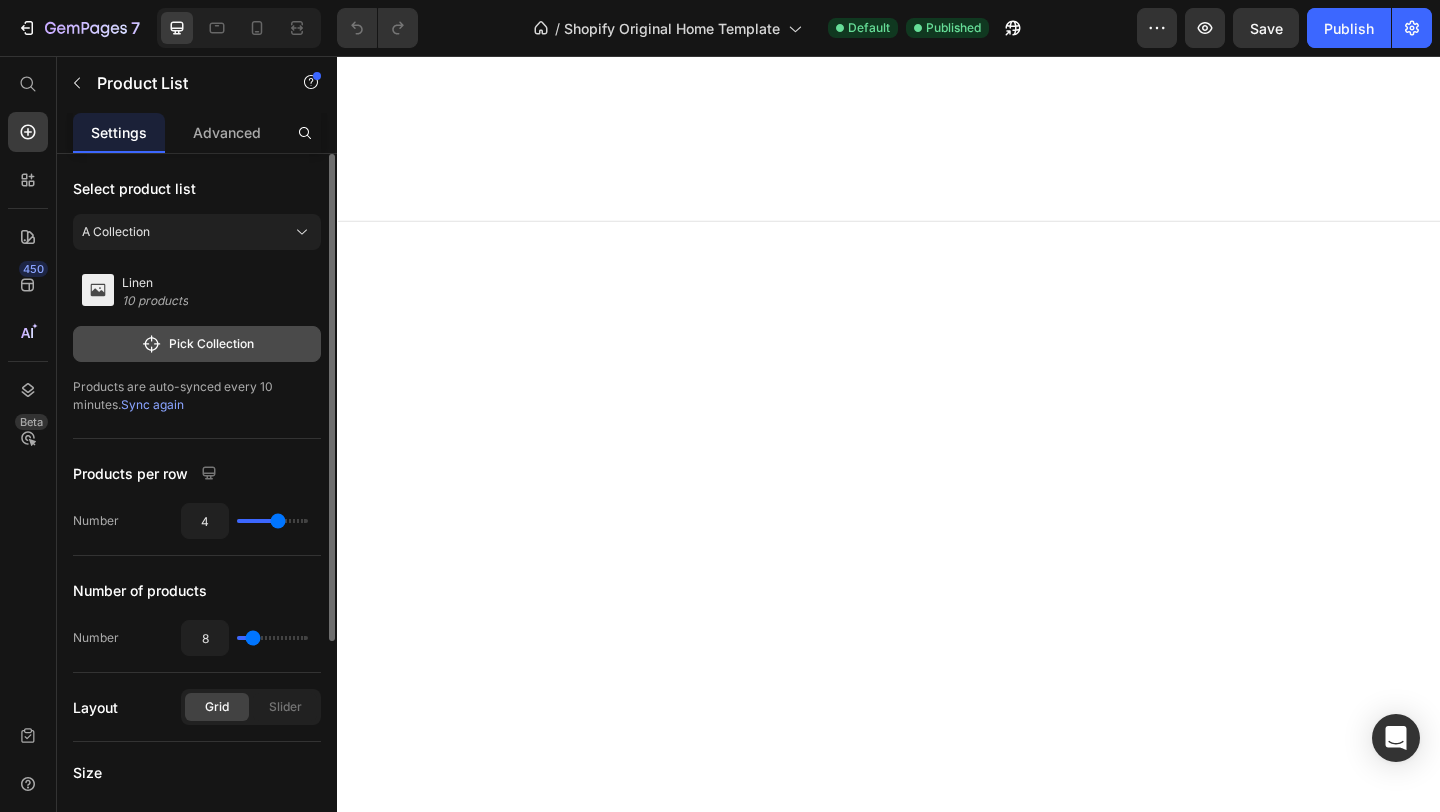 click on "Pick Collection" at bounding box center (197, 344) 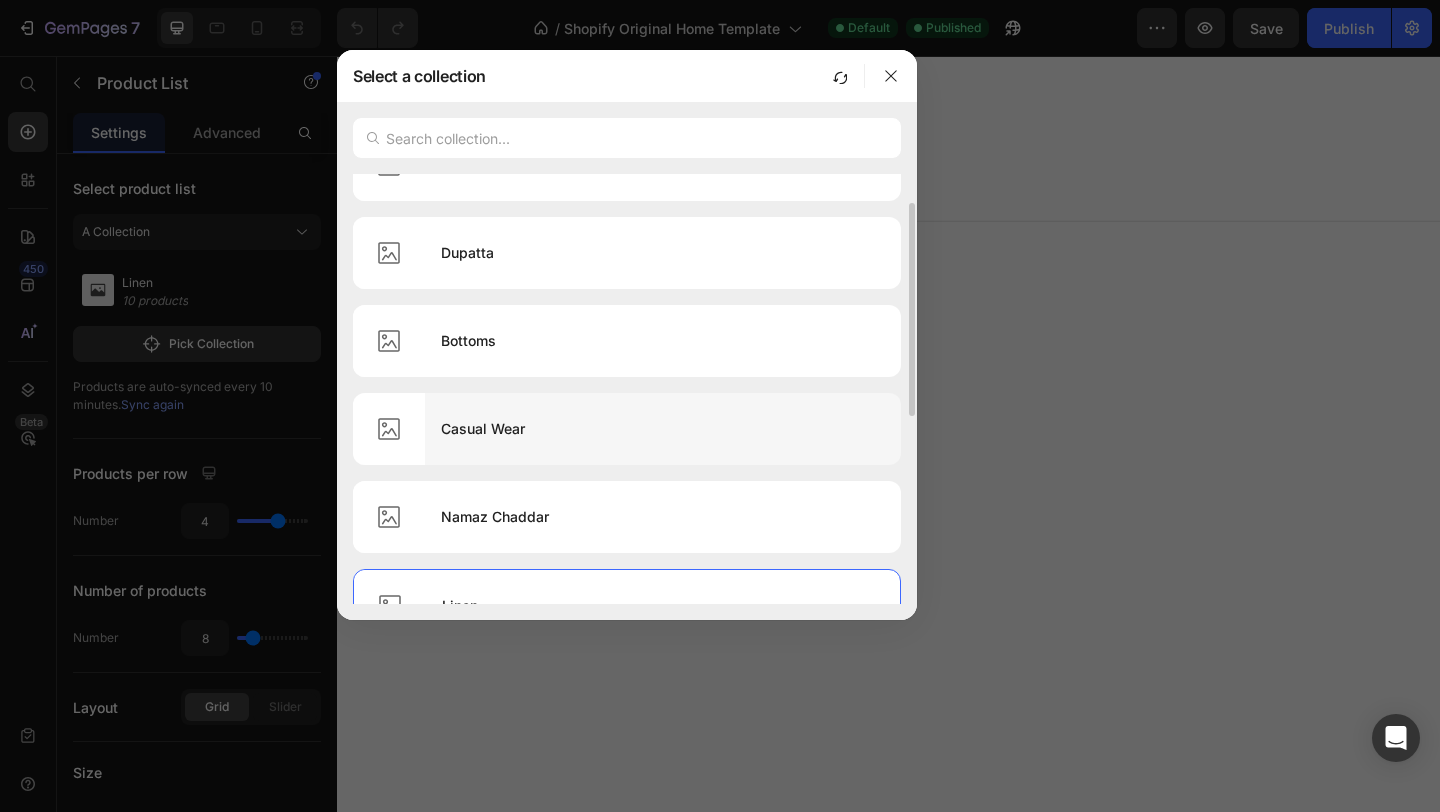 scroll, scrollTop: 55, scrollLeft: 0, axis: vertical 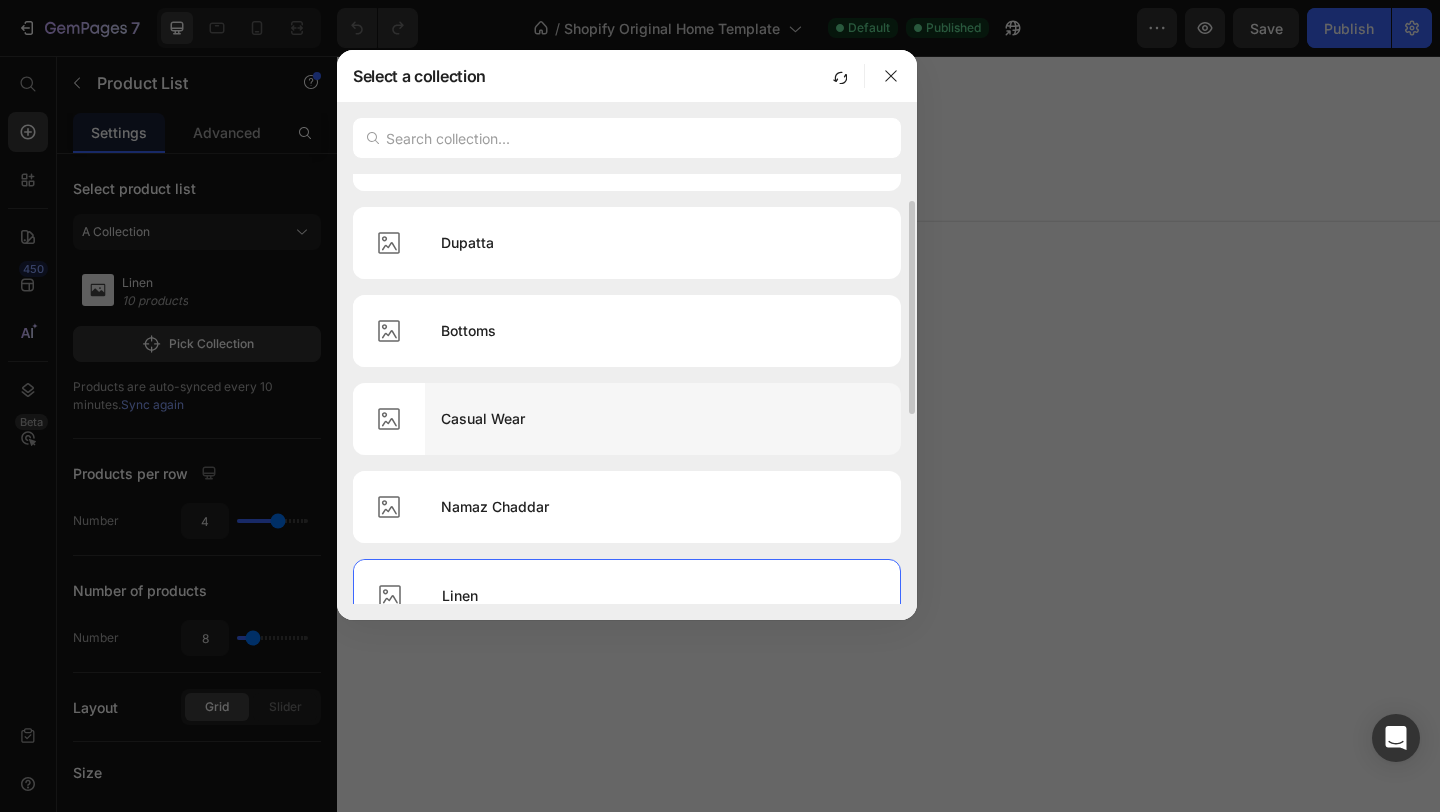 click on "Casual Wear" at bounding box center [663, 419] 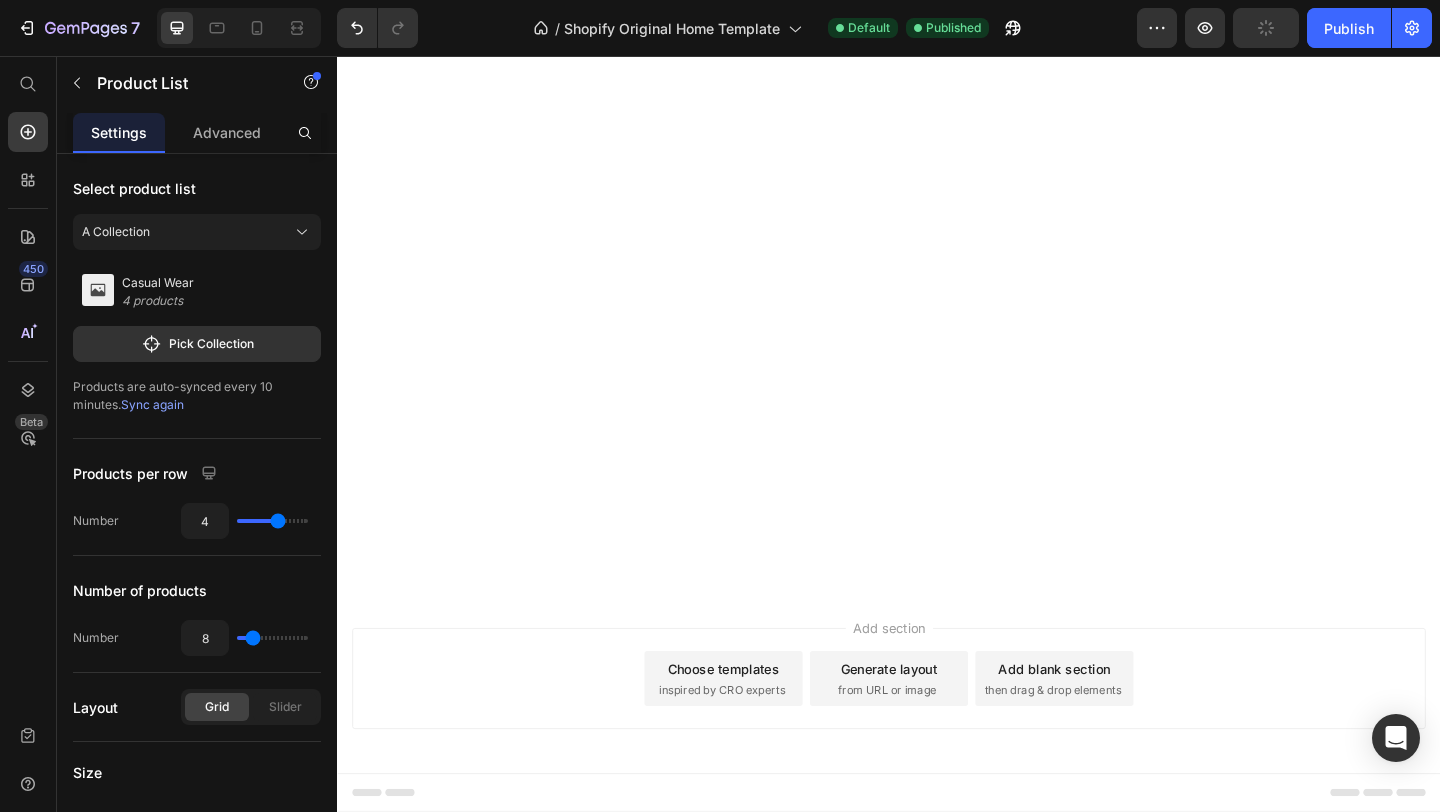 scroll, scrollTop: 4283, scrollLeft: 0, axis: vertical 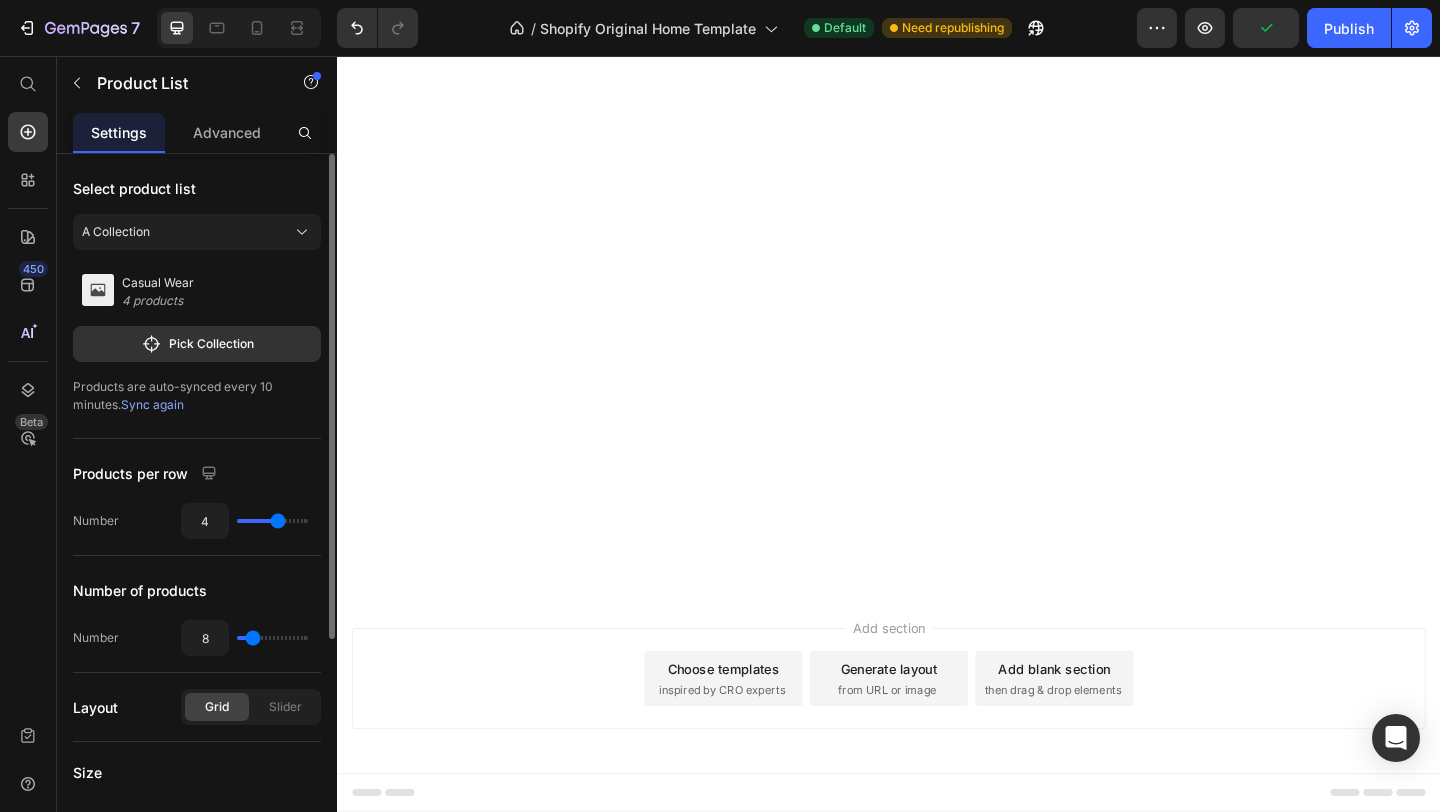 type on "9" 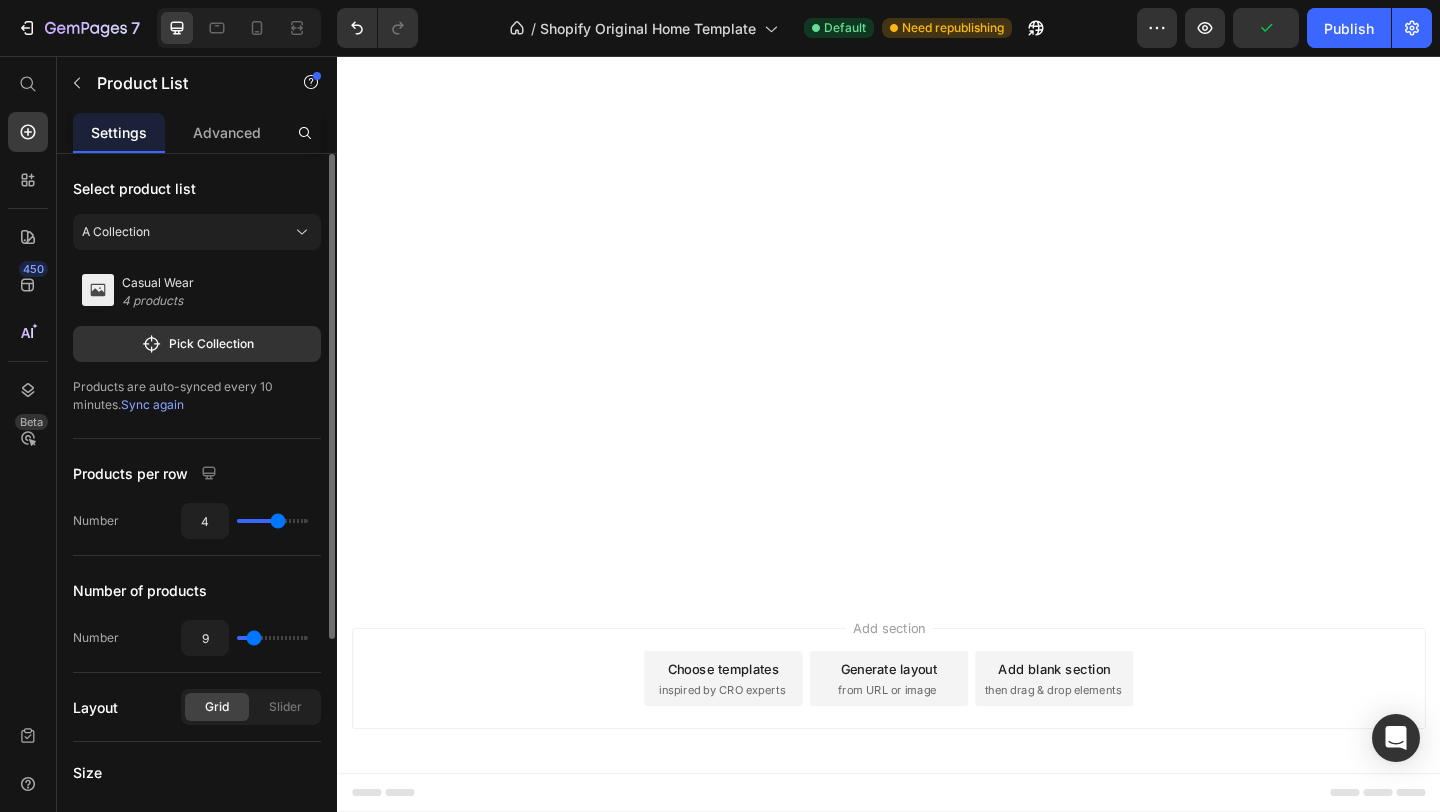 type on "10" 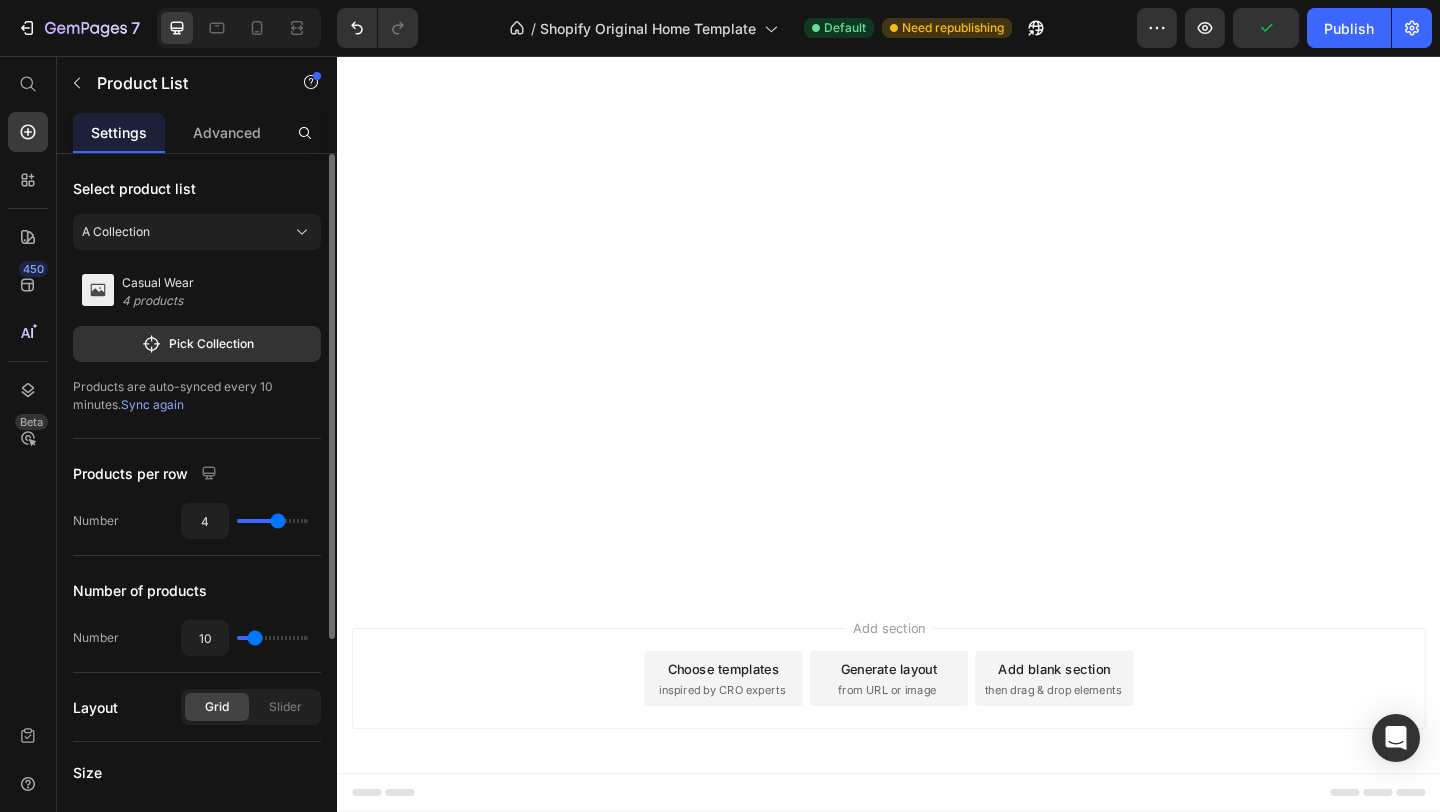 type on "11" 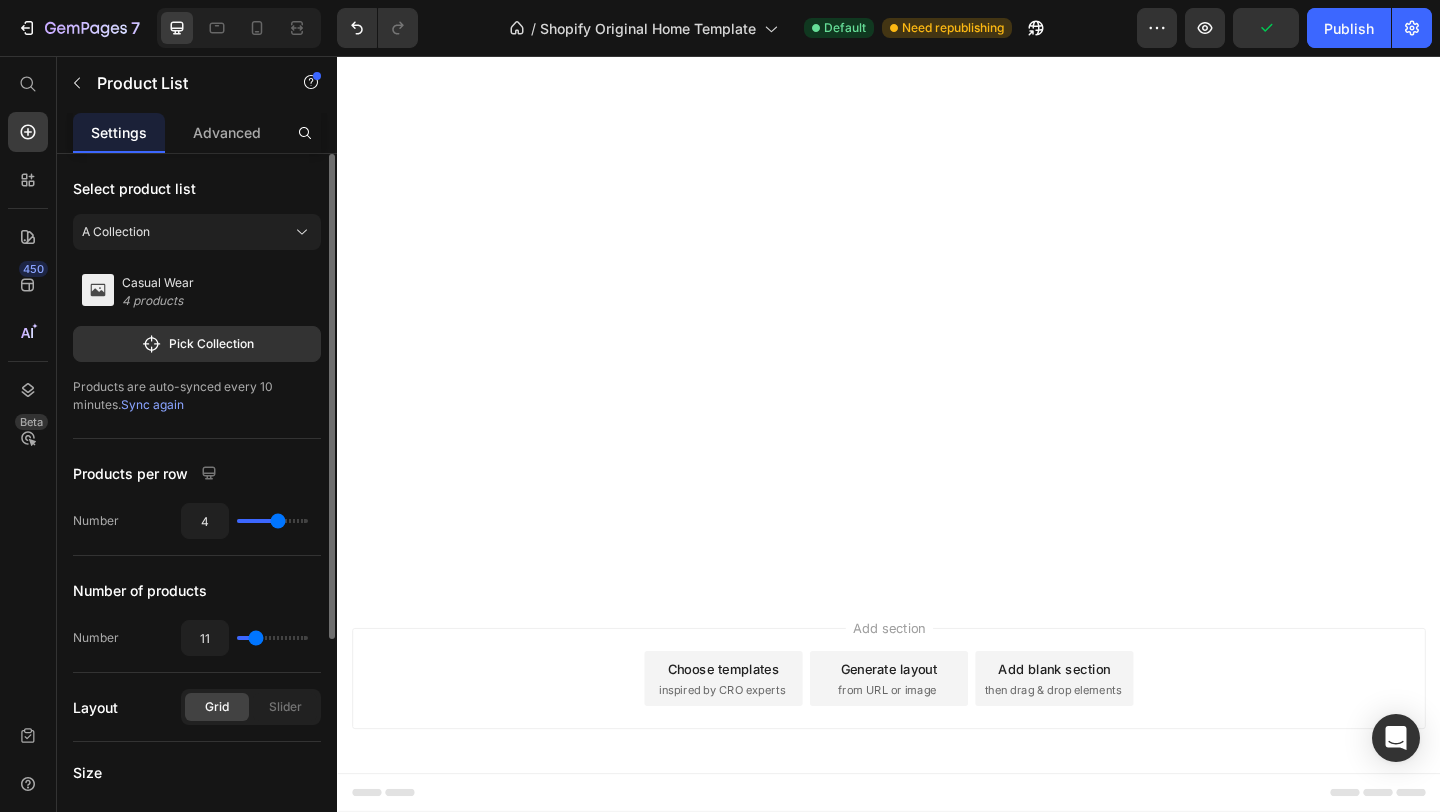 type on "12" 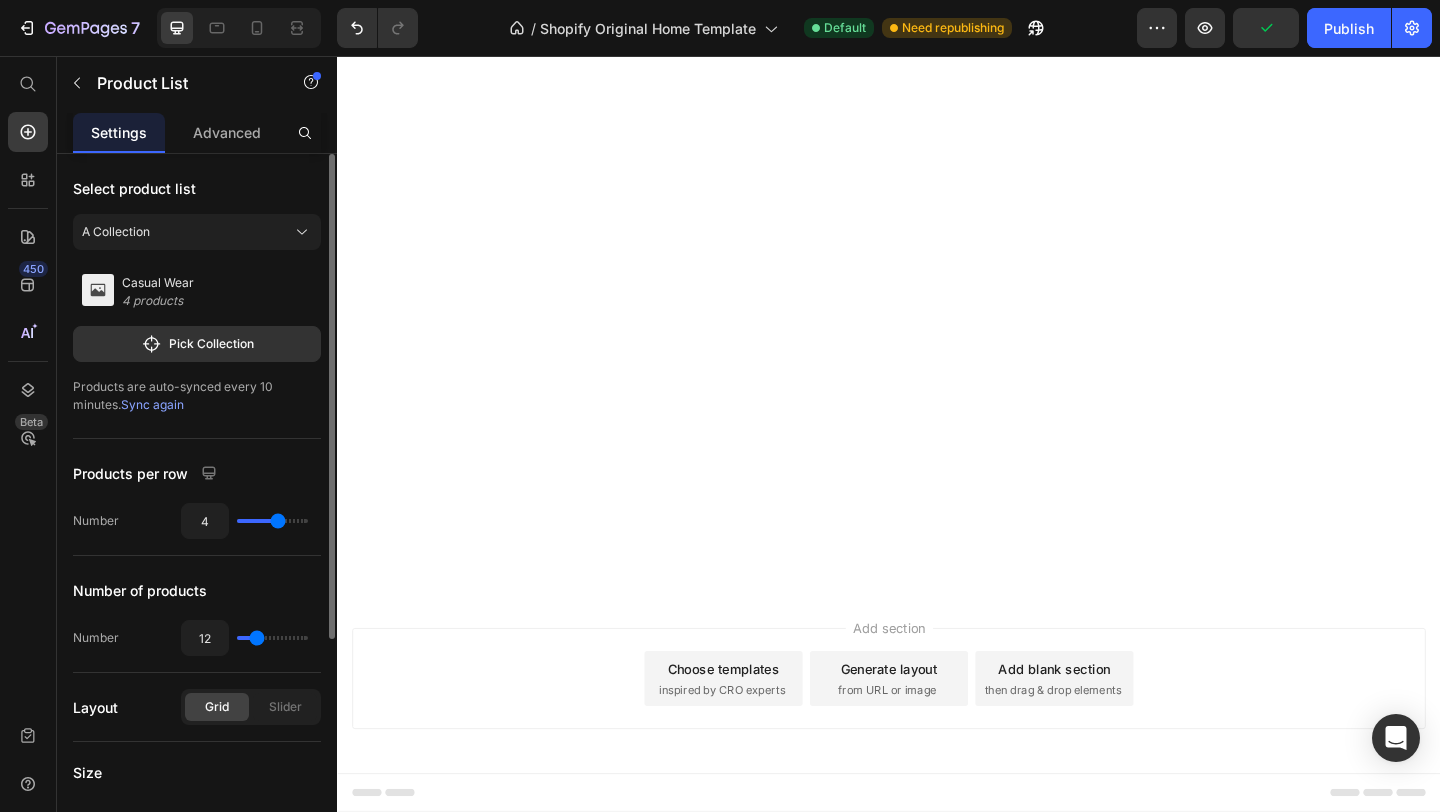 type on "13" 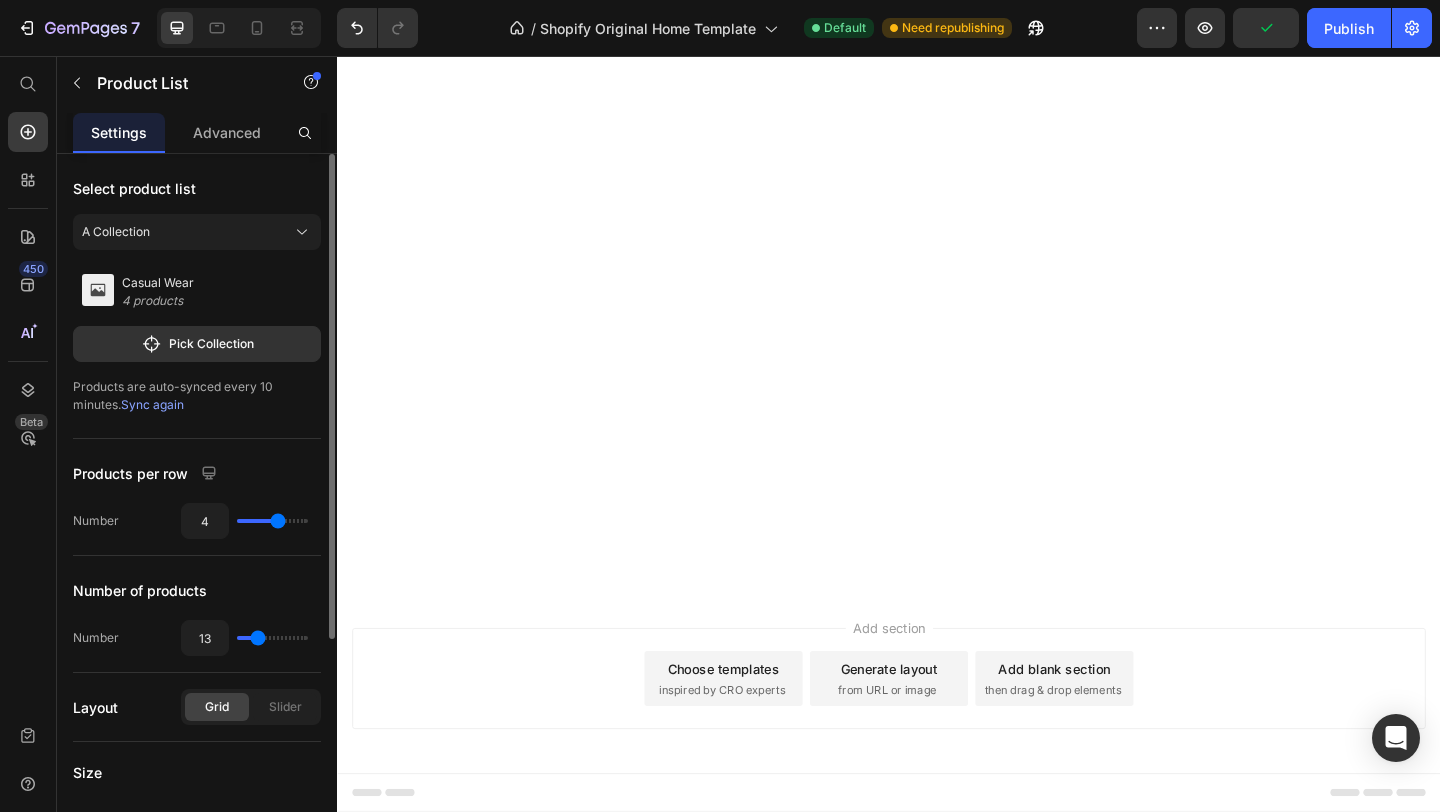 type on "14" 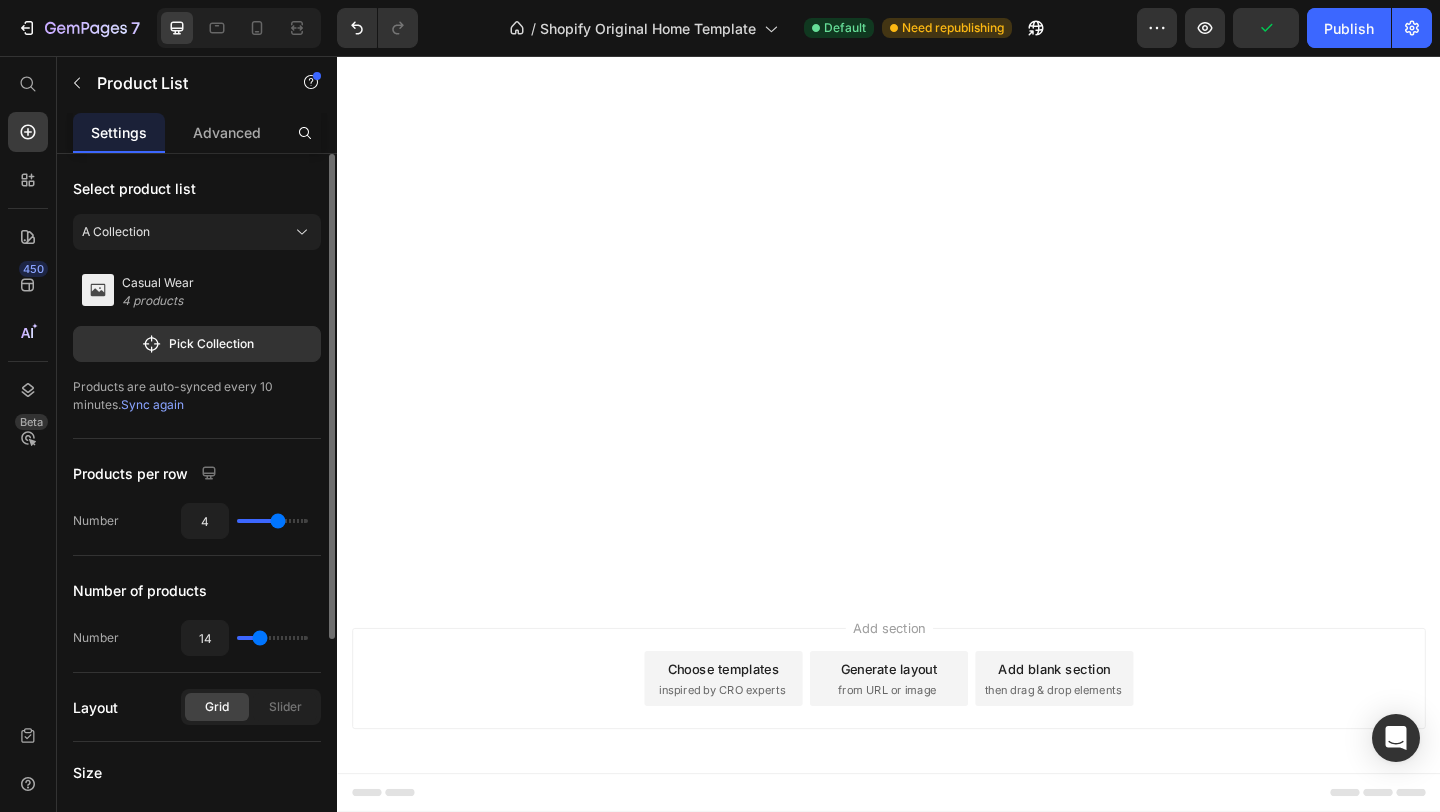 type on "13" 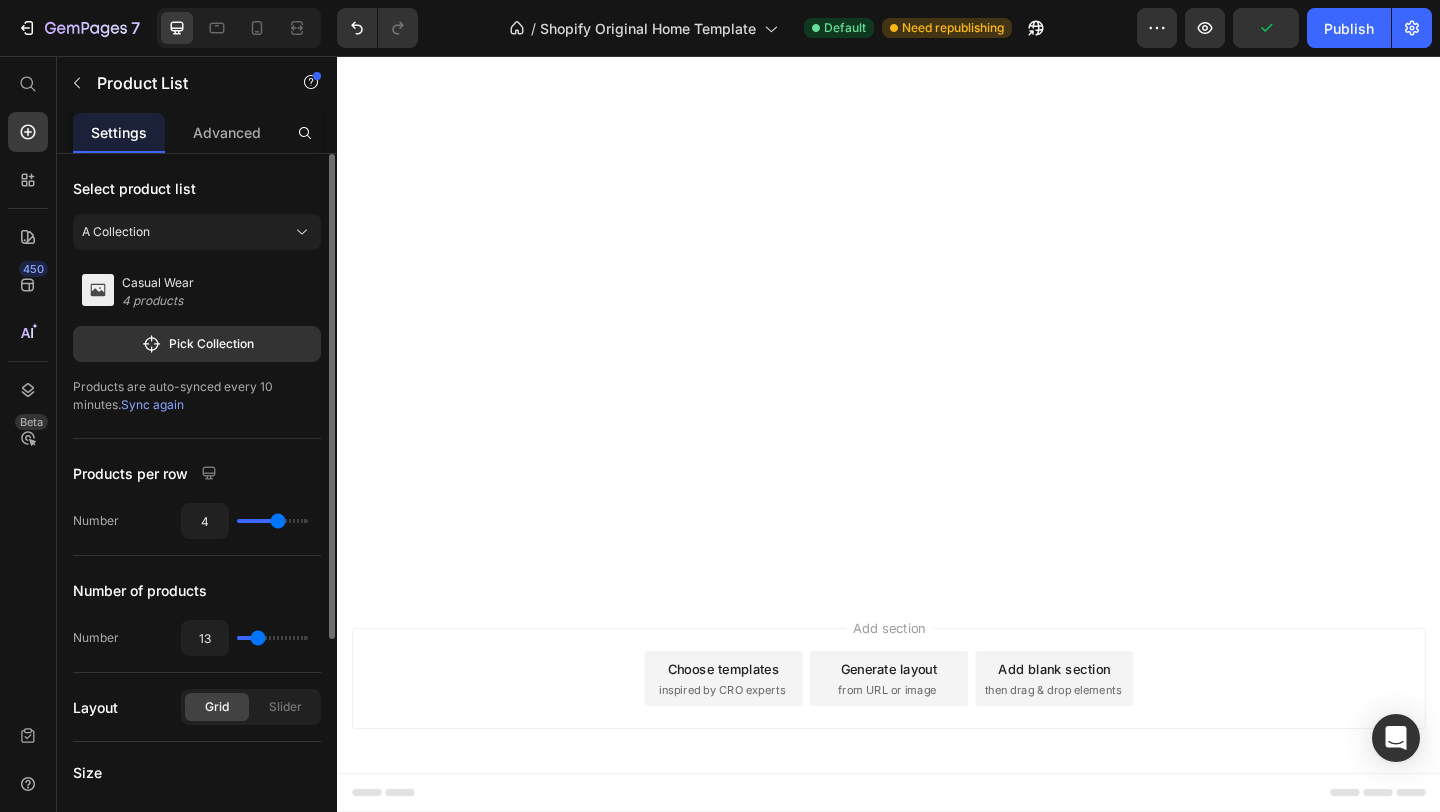 type on "12" 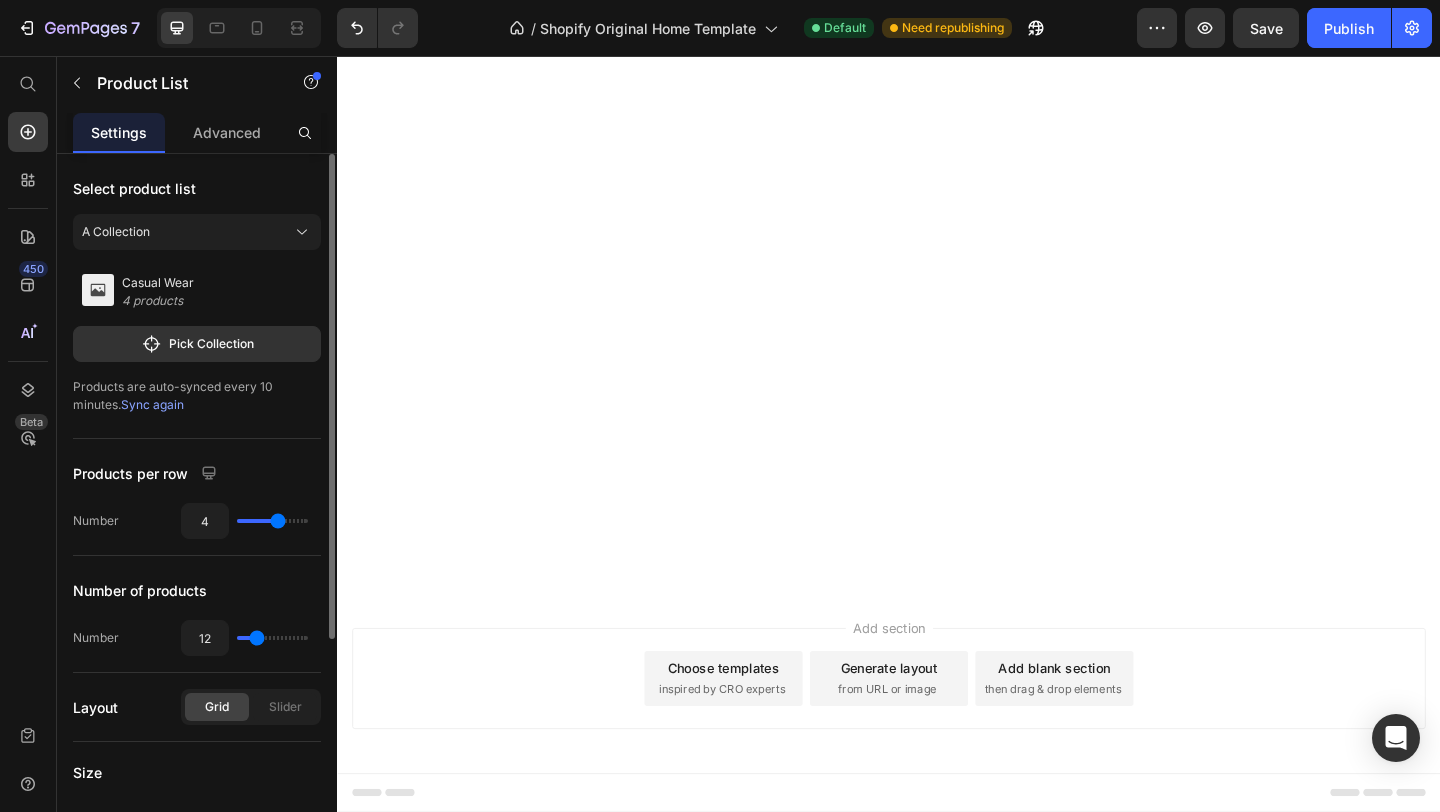 type on "12" 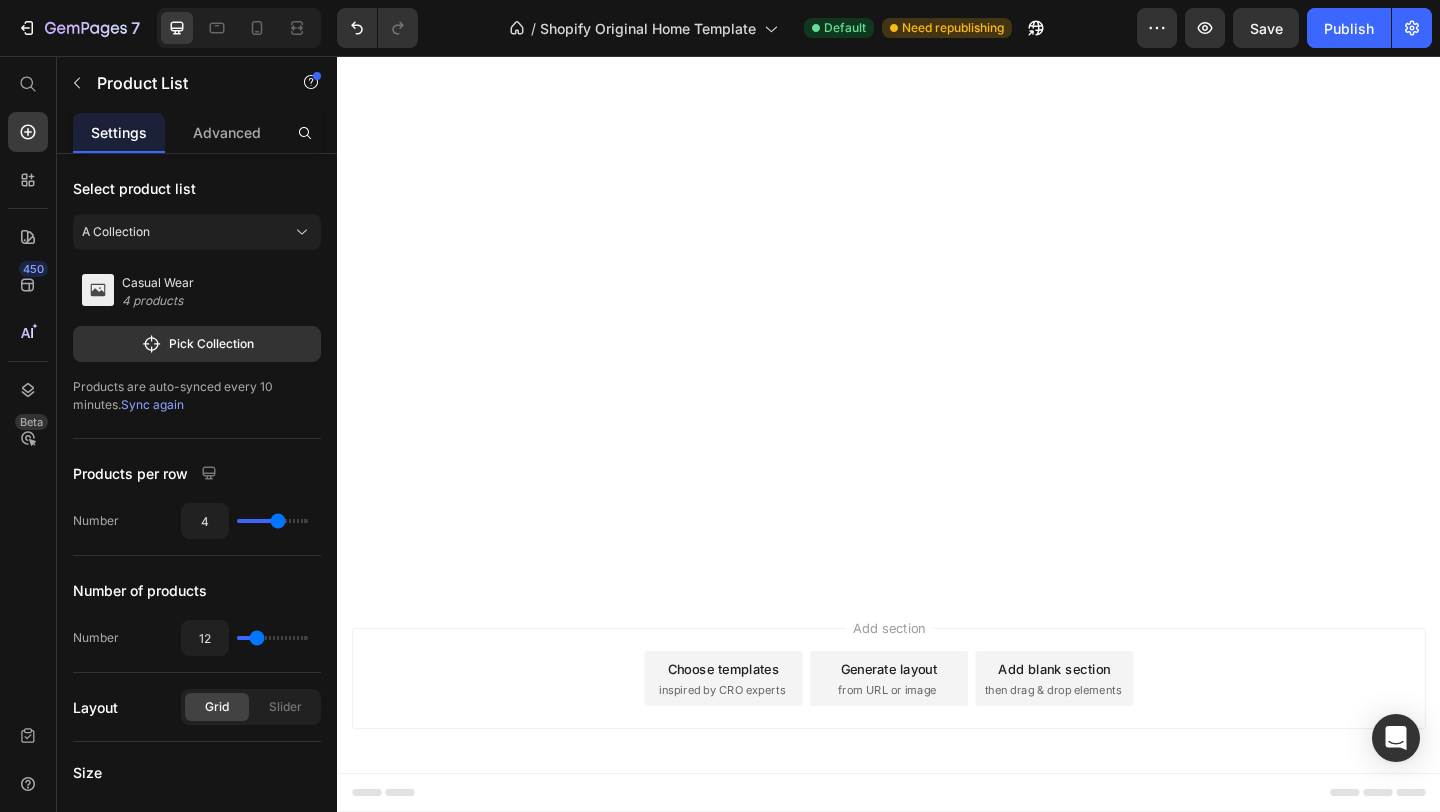 scroll, scrollTop: 4524, scrollLeft: 0, axis: vertical 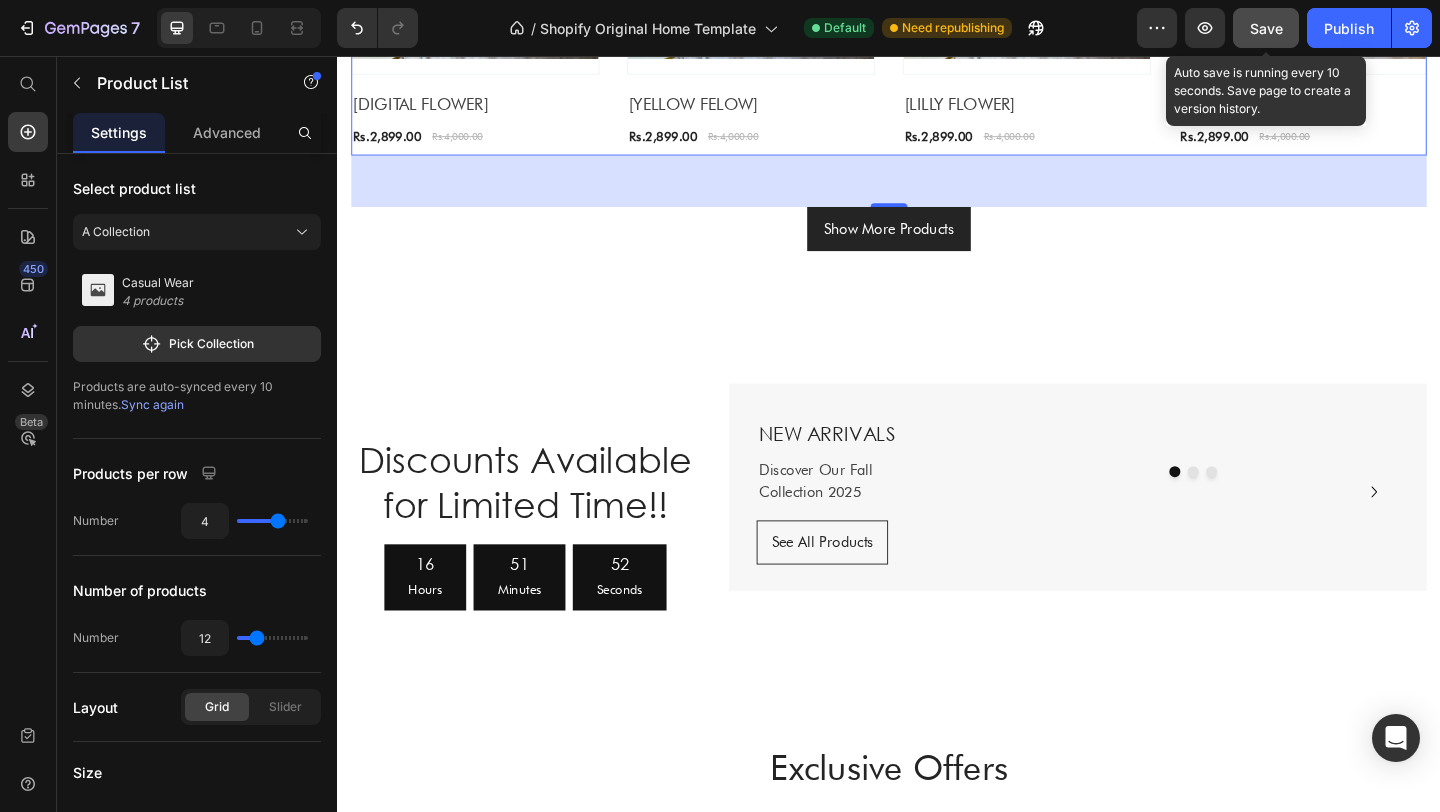 click on "Save" 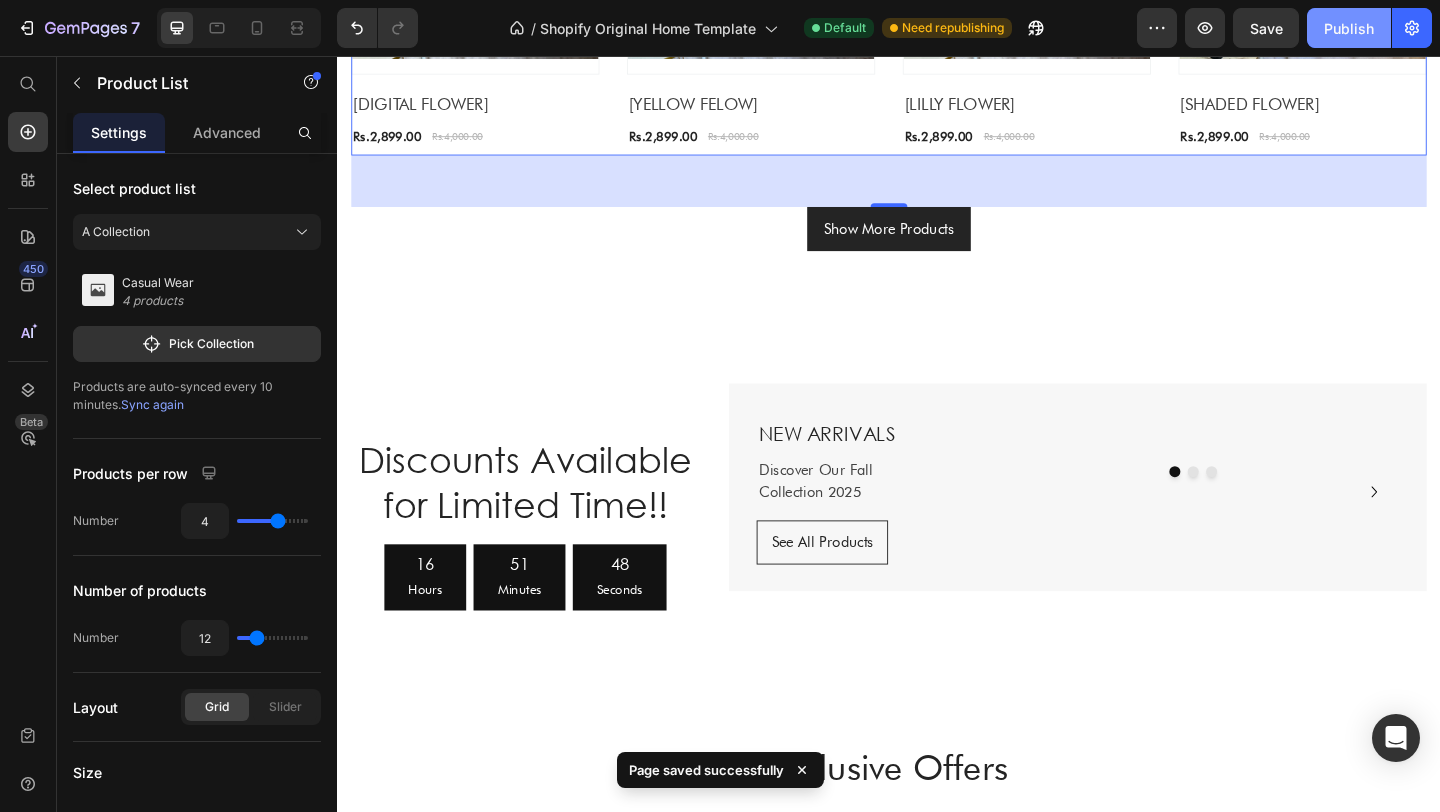 click on "Publish" at bounding box center (1349, 28) 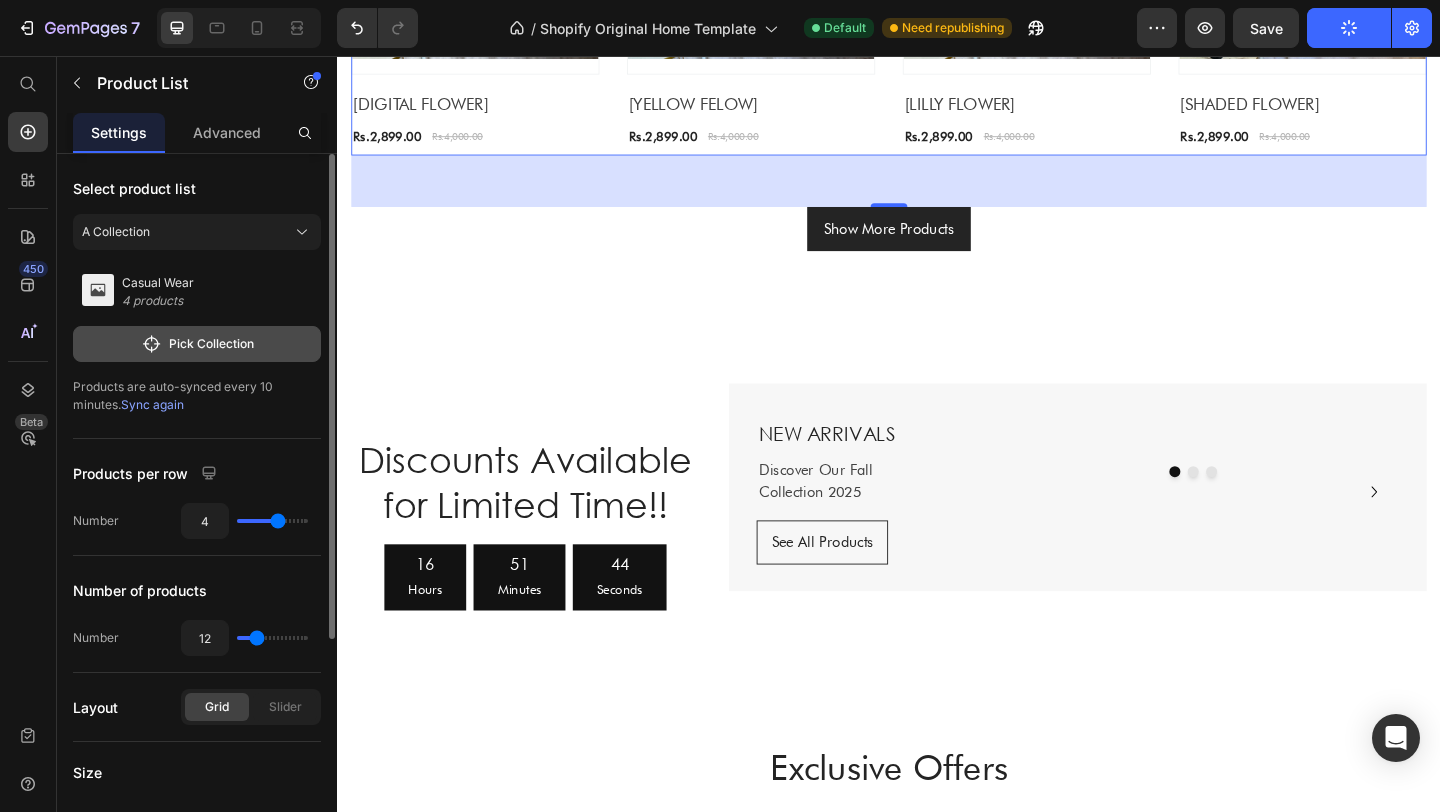 click on "Pick Collection" at bounding box center (197, 344) 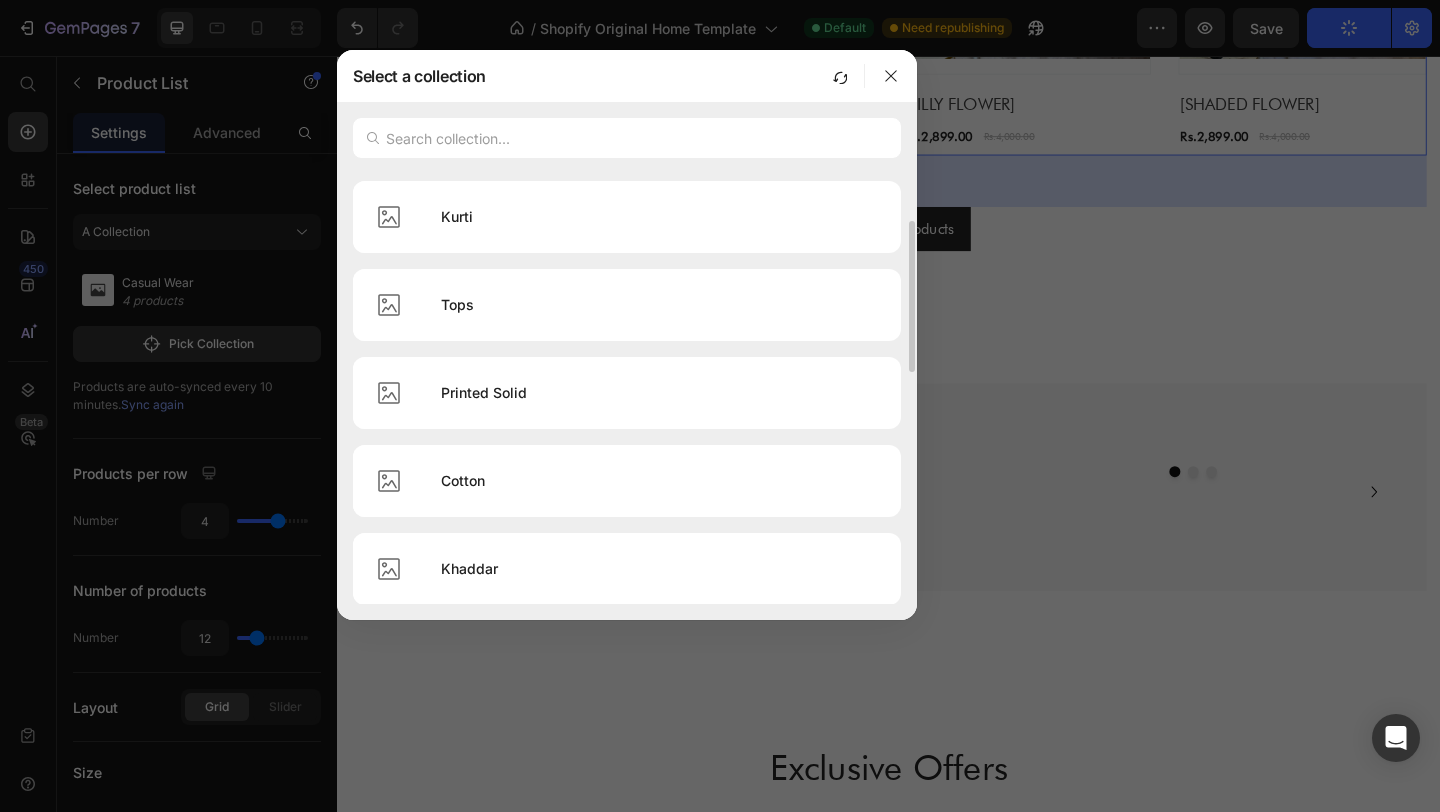 scroll, scrollTop: 0, scrollLeft: 0, axis: both 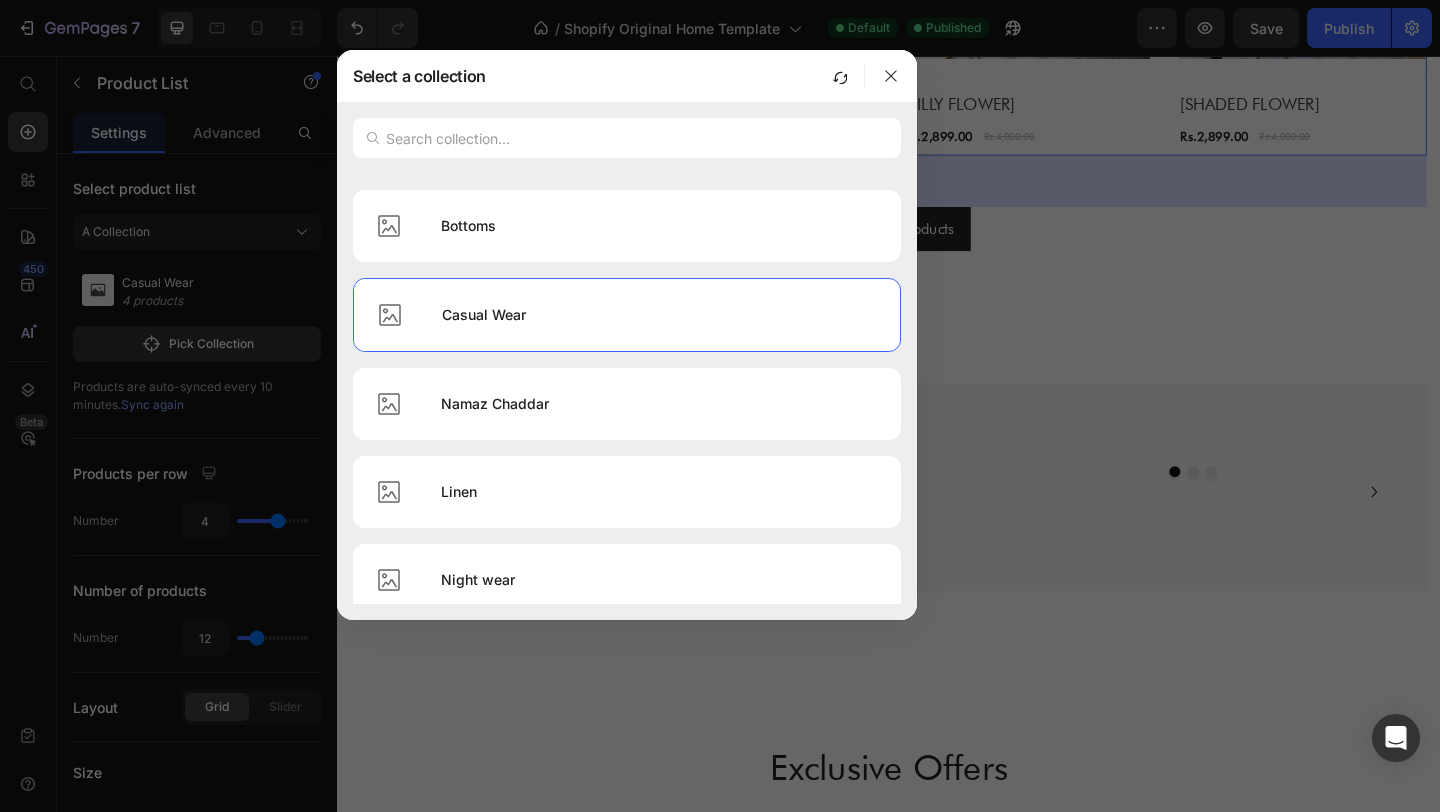 click at bounding box center [839, 76] 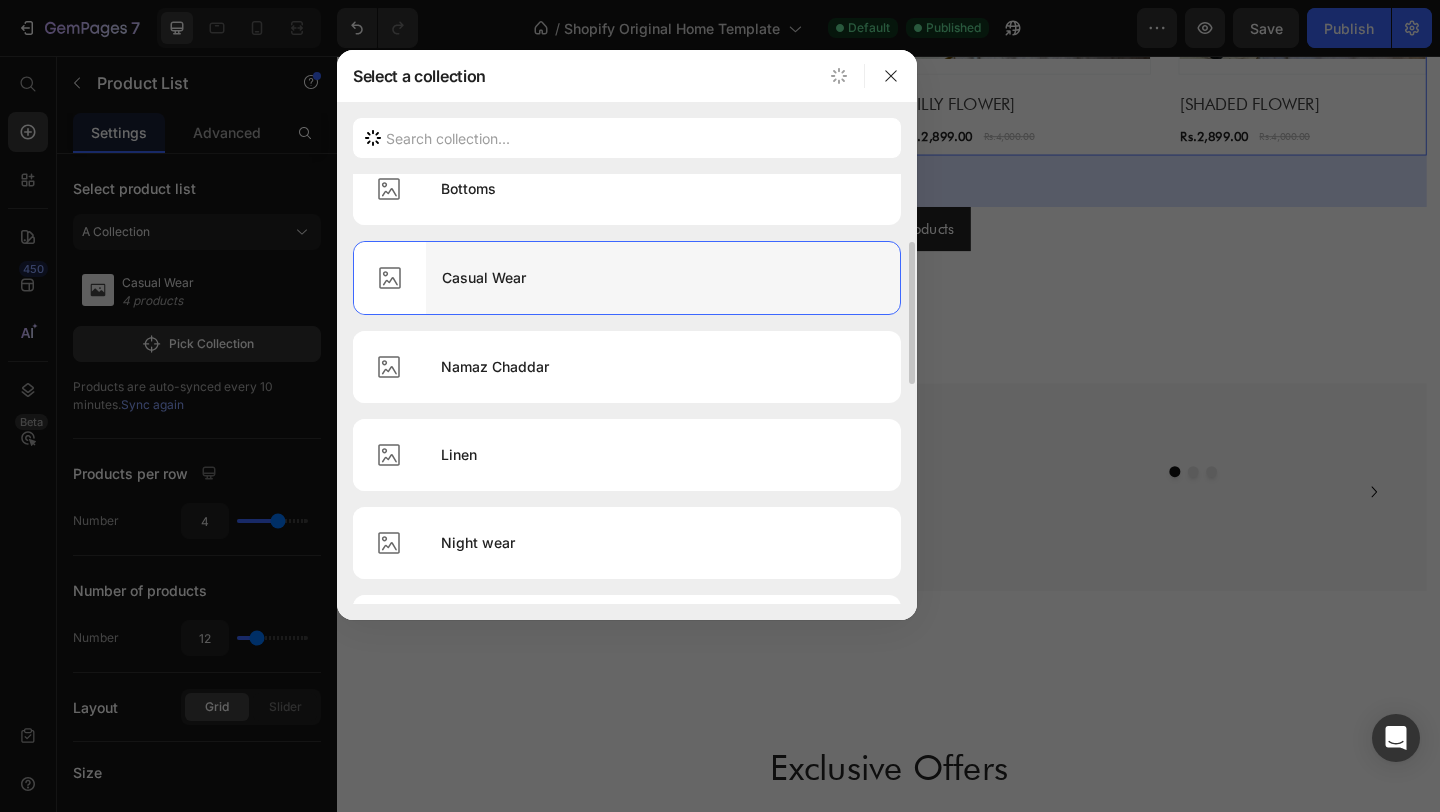 scroll, scrollTop: 199, scrollLeft: 0, axis: vertical 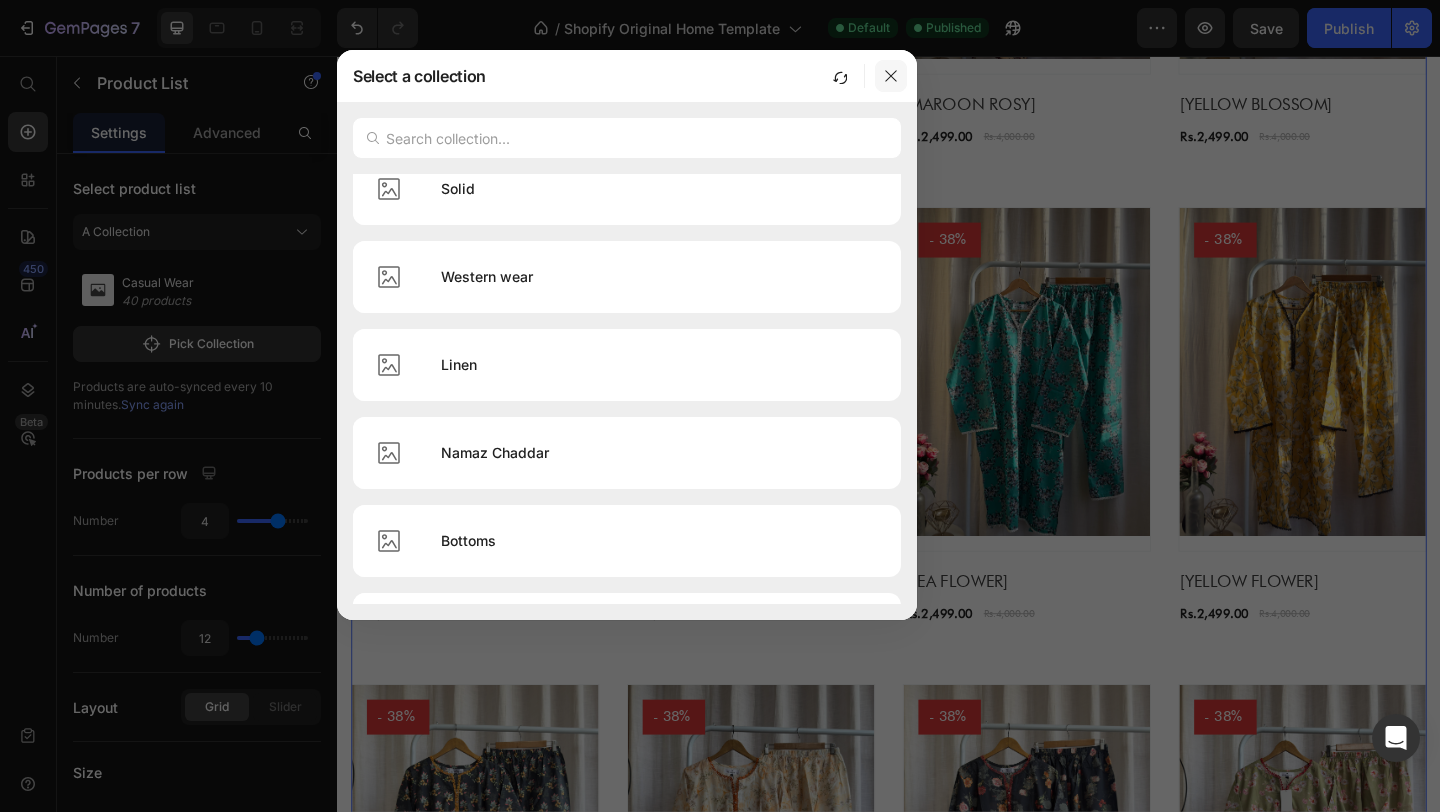 click 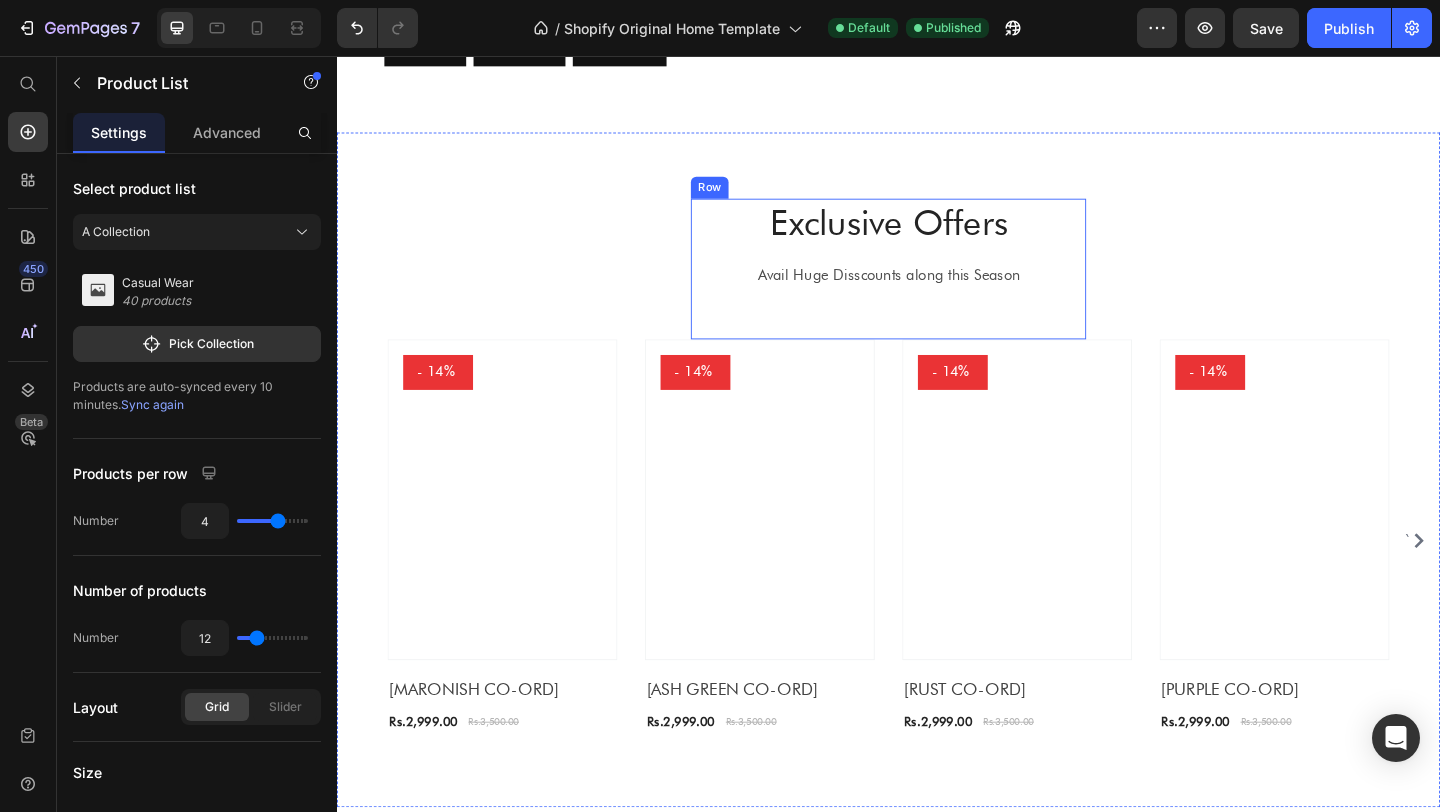 scroll, scrollTop: 3309, scrollLeft: 0, axis: vertical 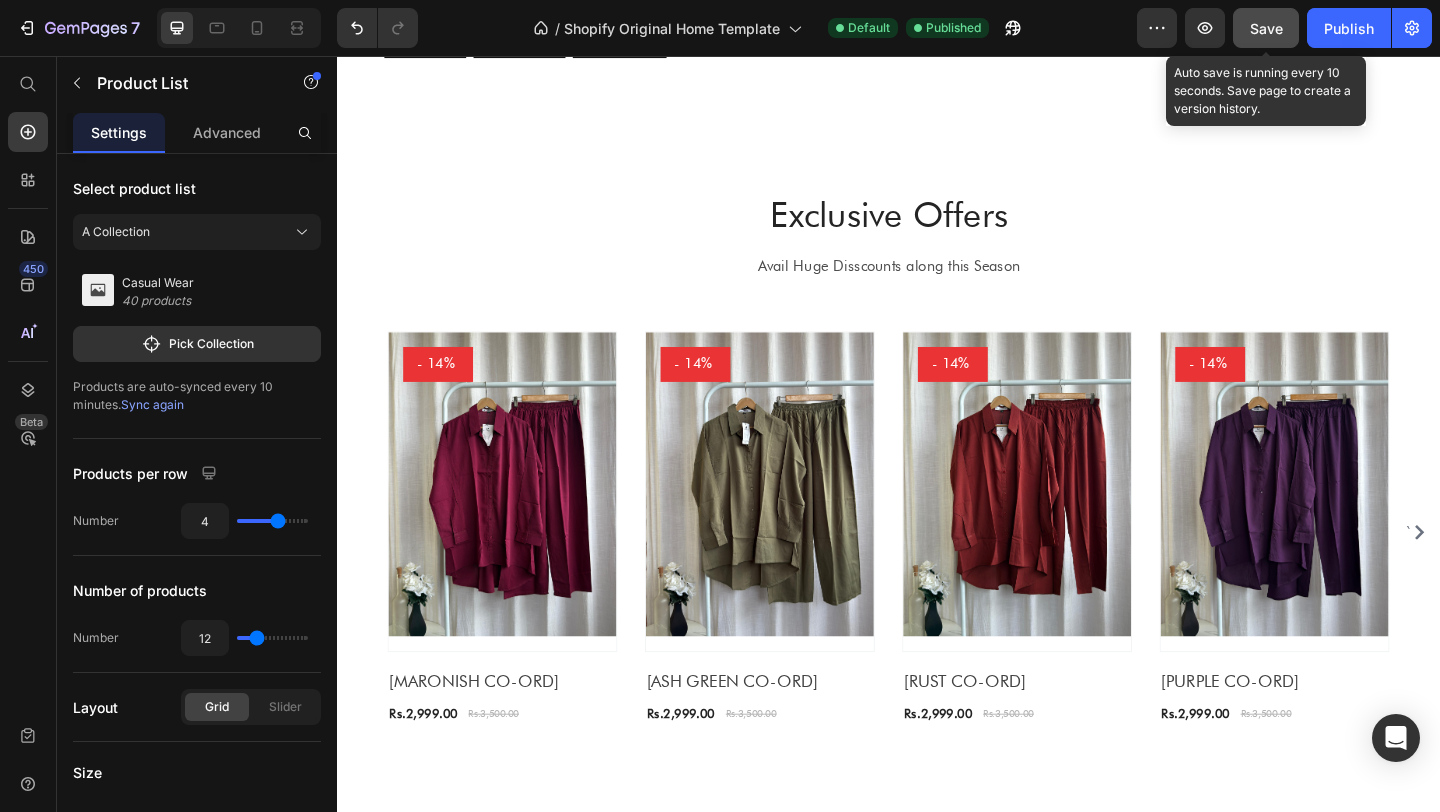 click on "Save" 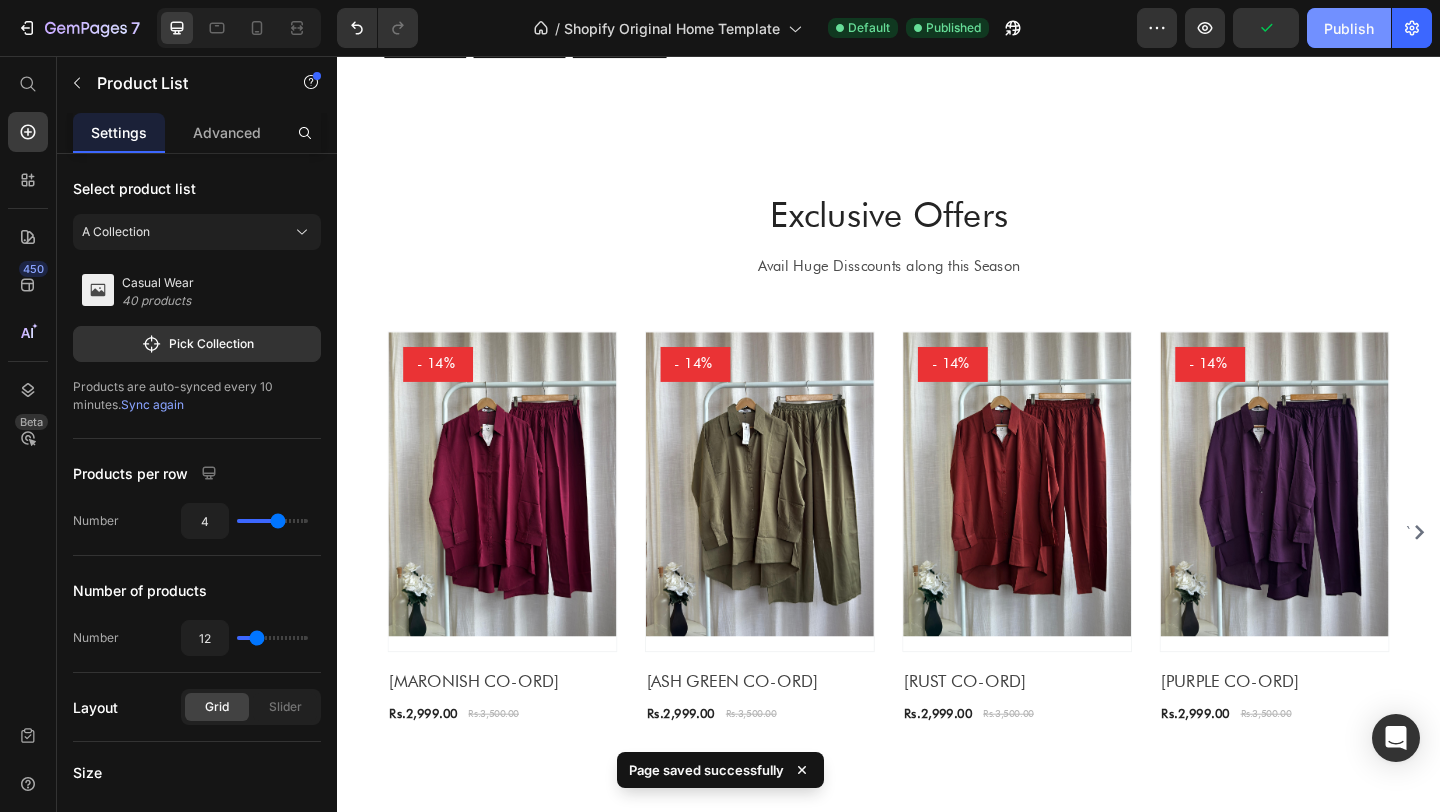 click on "Publish" 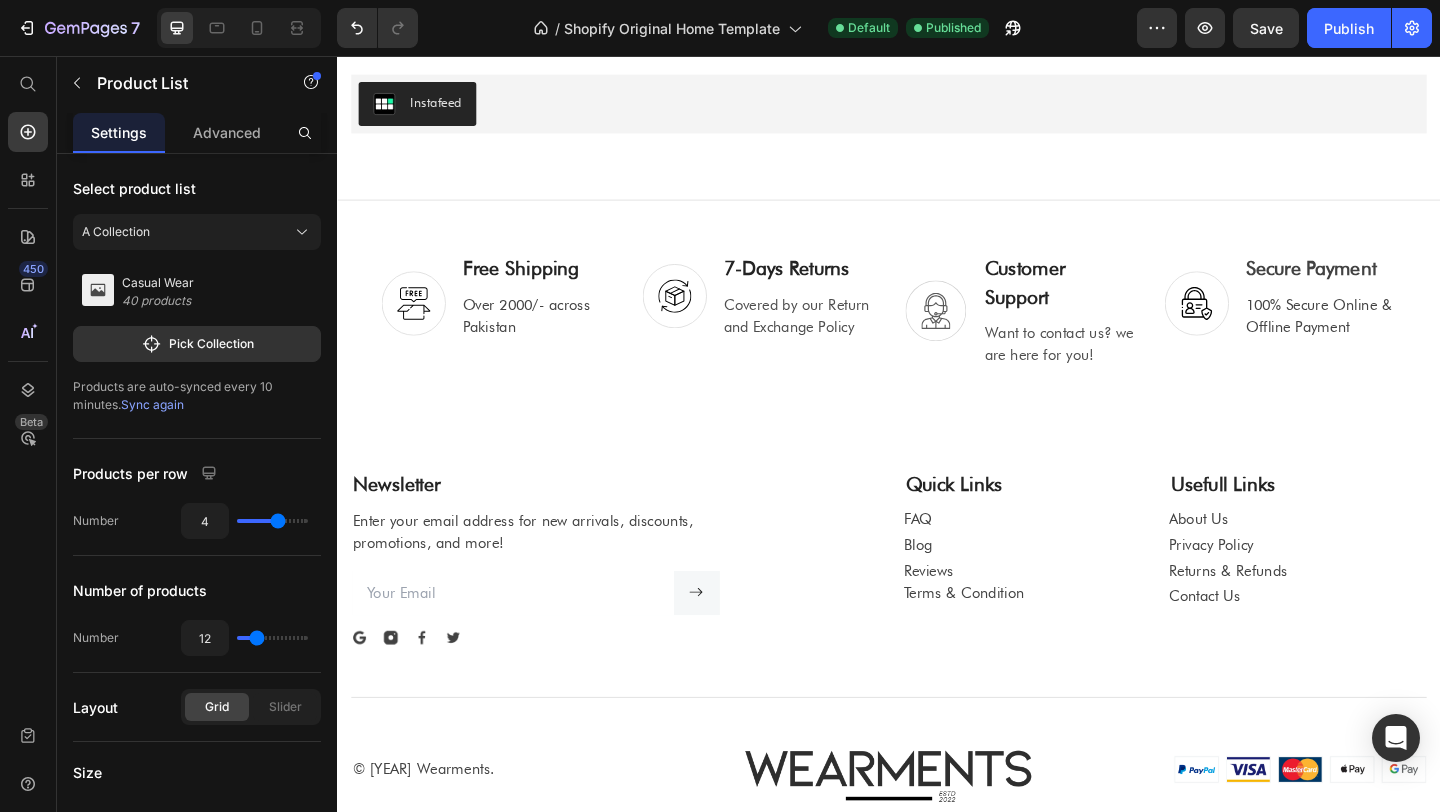 scroll, scrollTop: 4141, scrollLeft: 0, axis: vertical 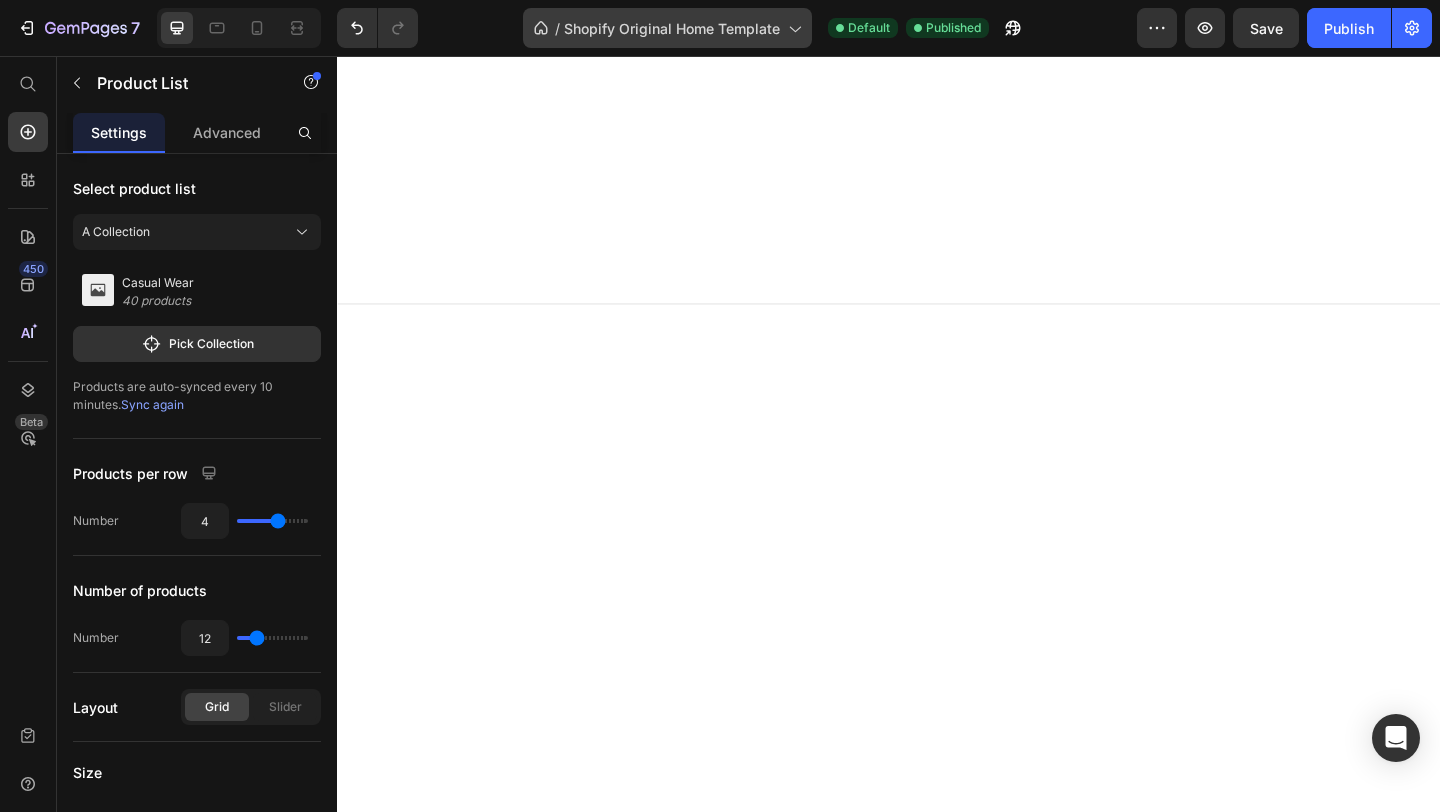 click on "Shopify Original Home Template" at bounding box center [672, 28] 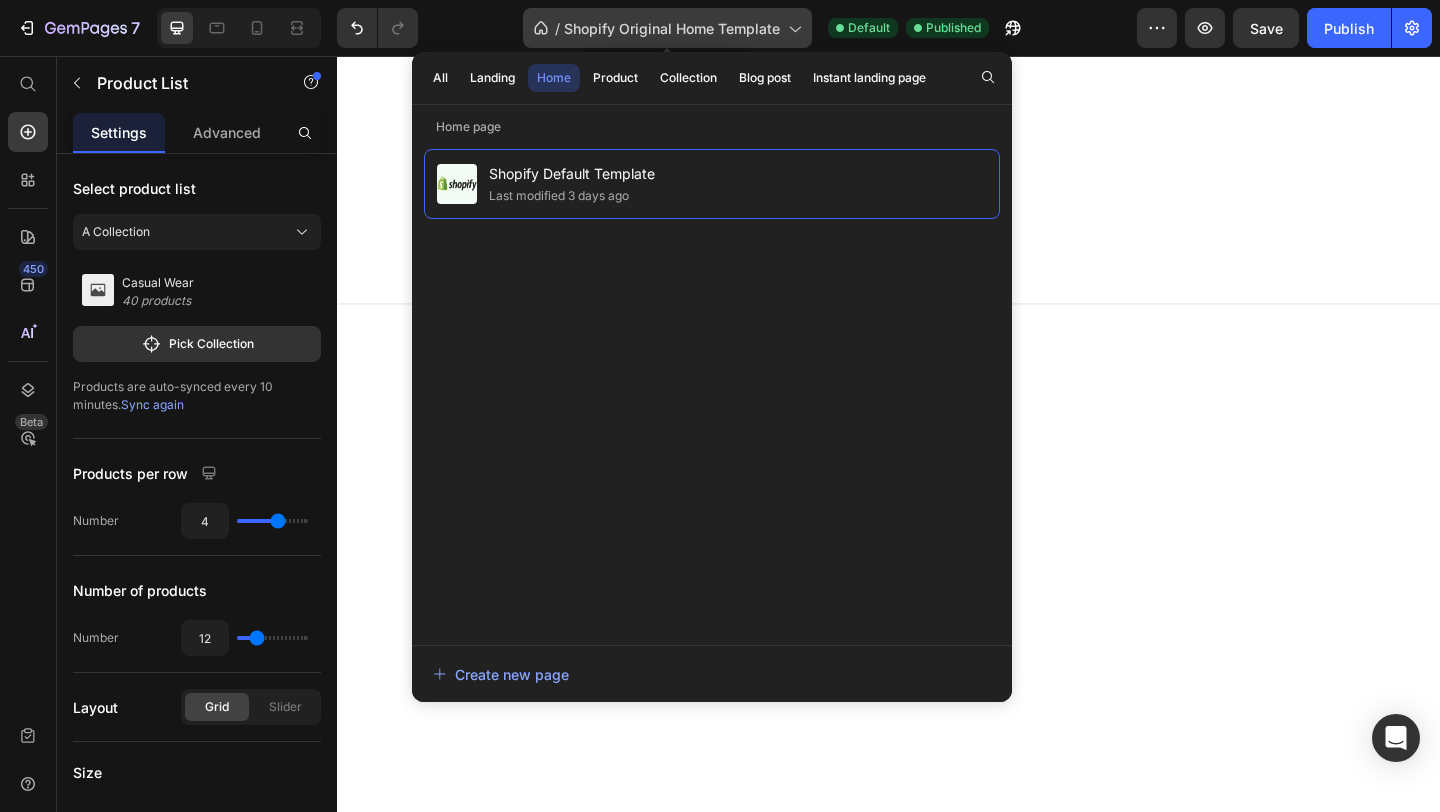 scroll, scrollTop: 1023, scrollLeft: 0, axis: vertical 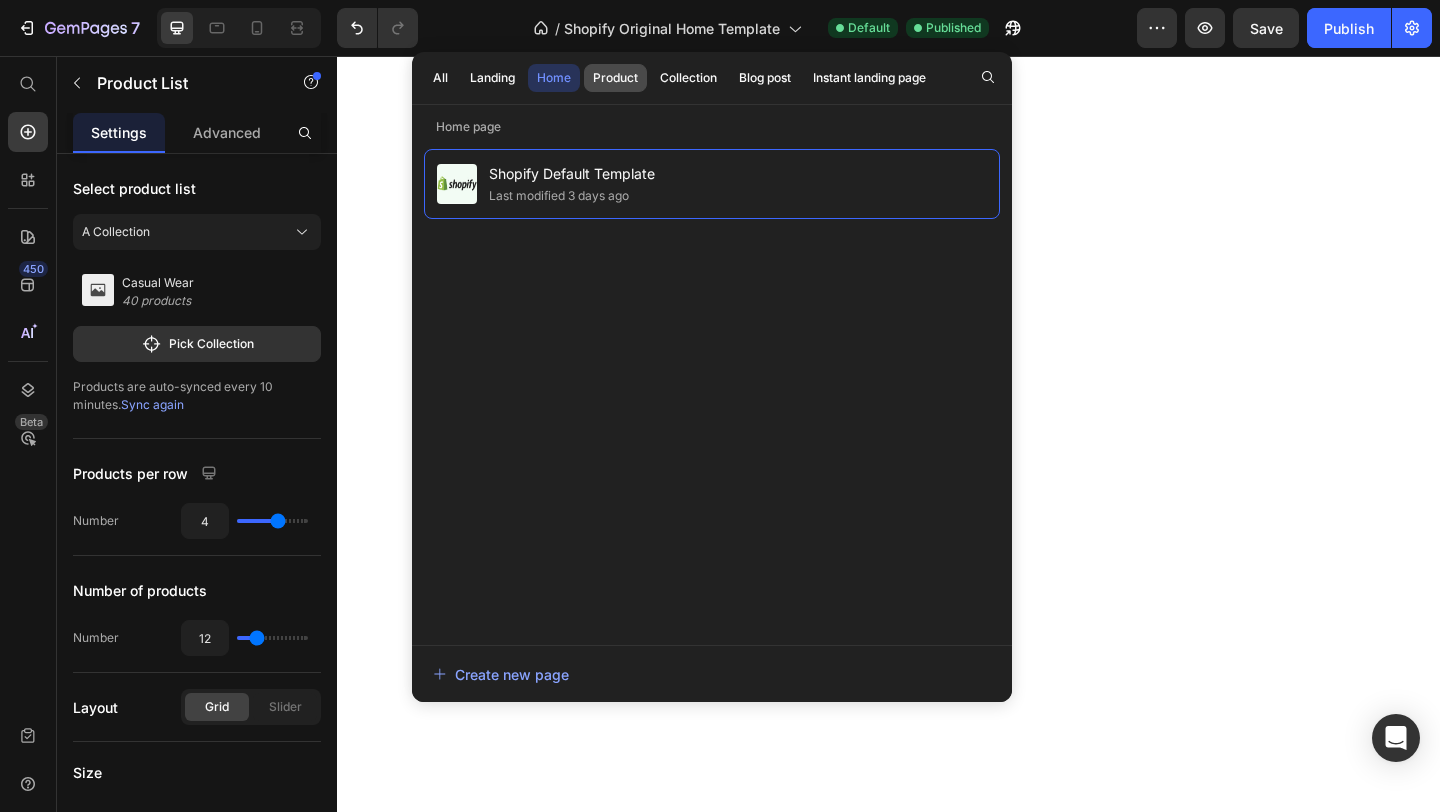 click on "Product" 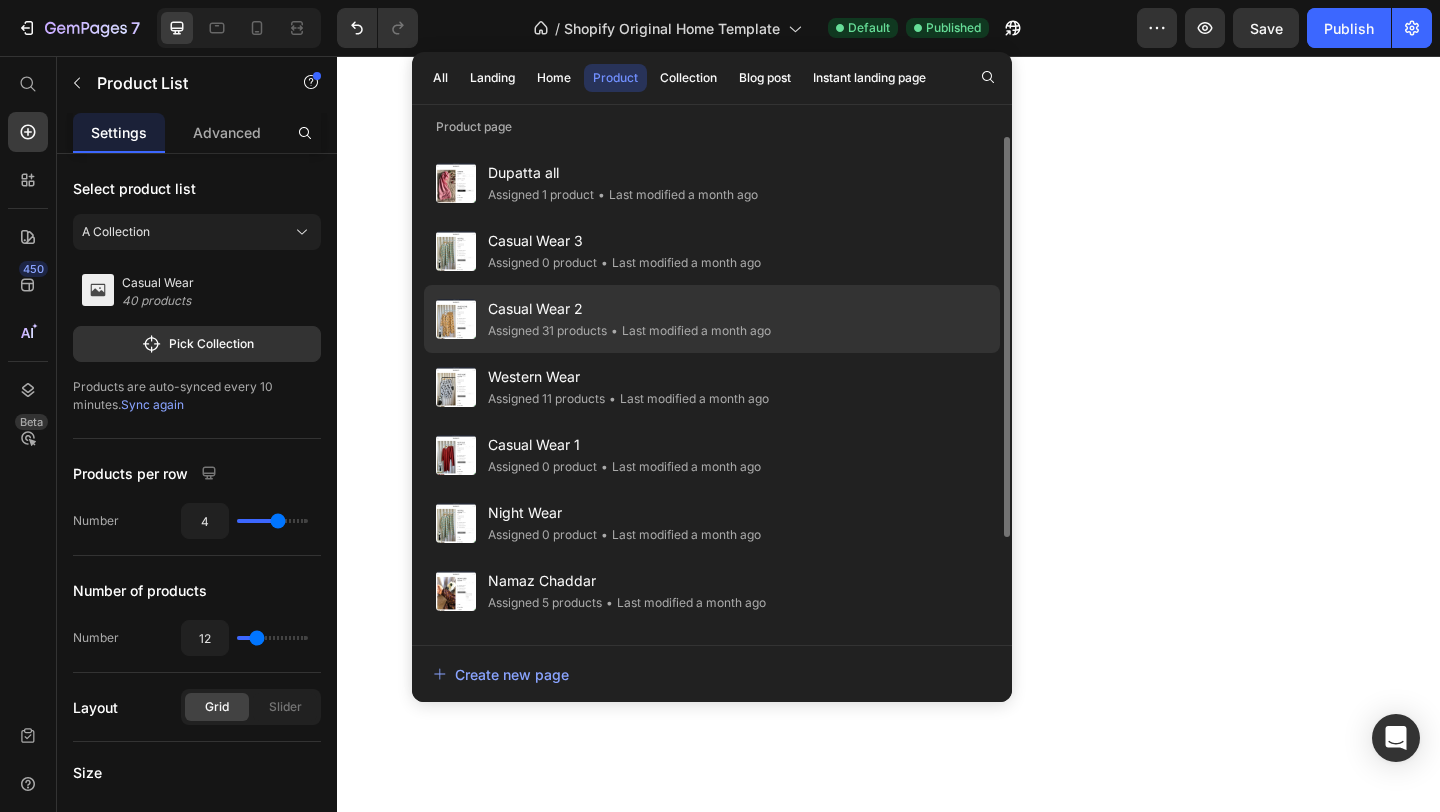 click on "Assigned 31 products" 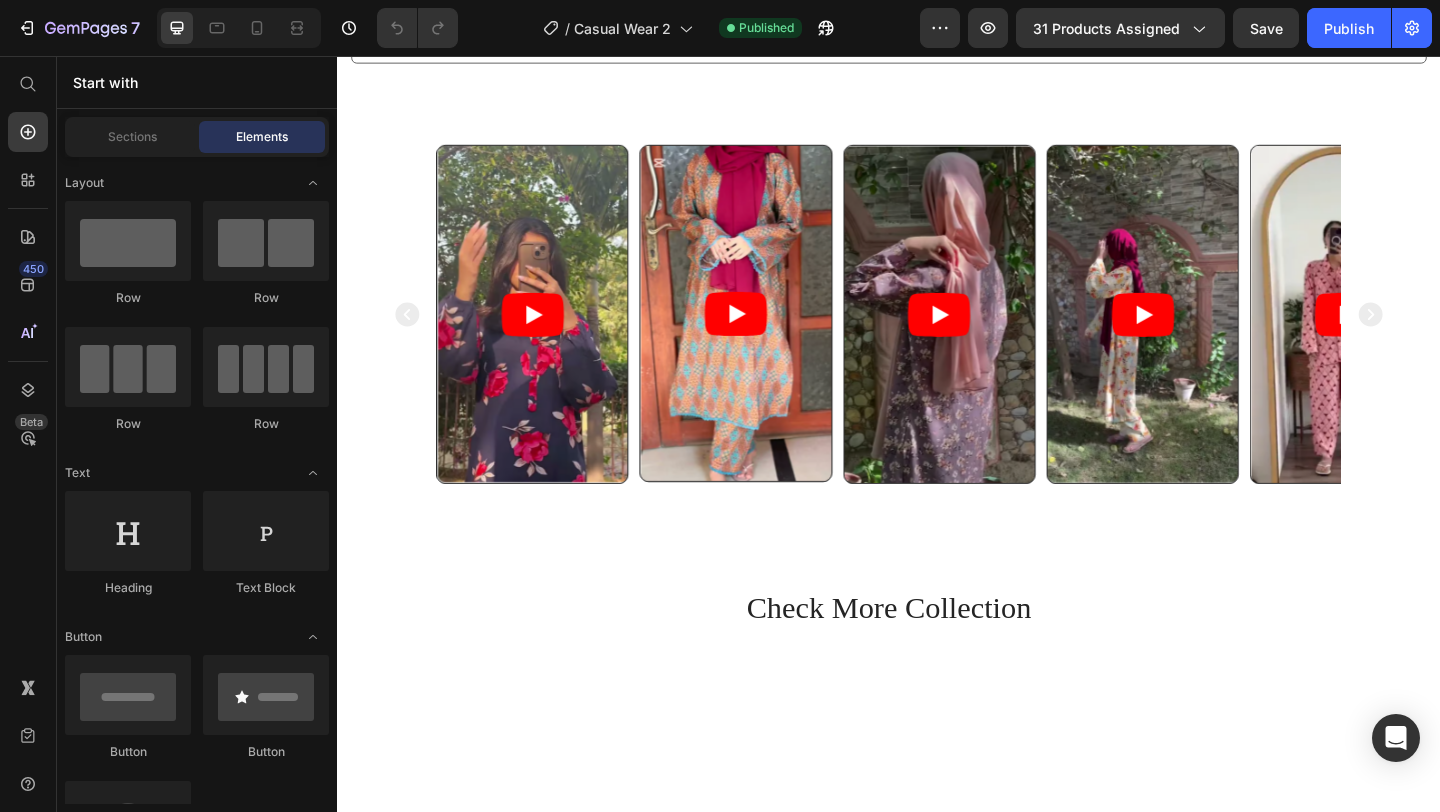 scroll, scrollTop: 1339, scrollLeft: 0, axis: vertical 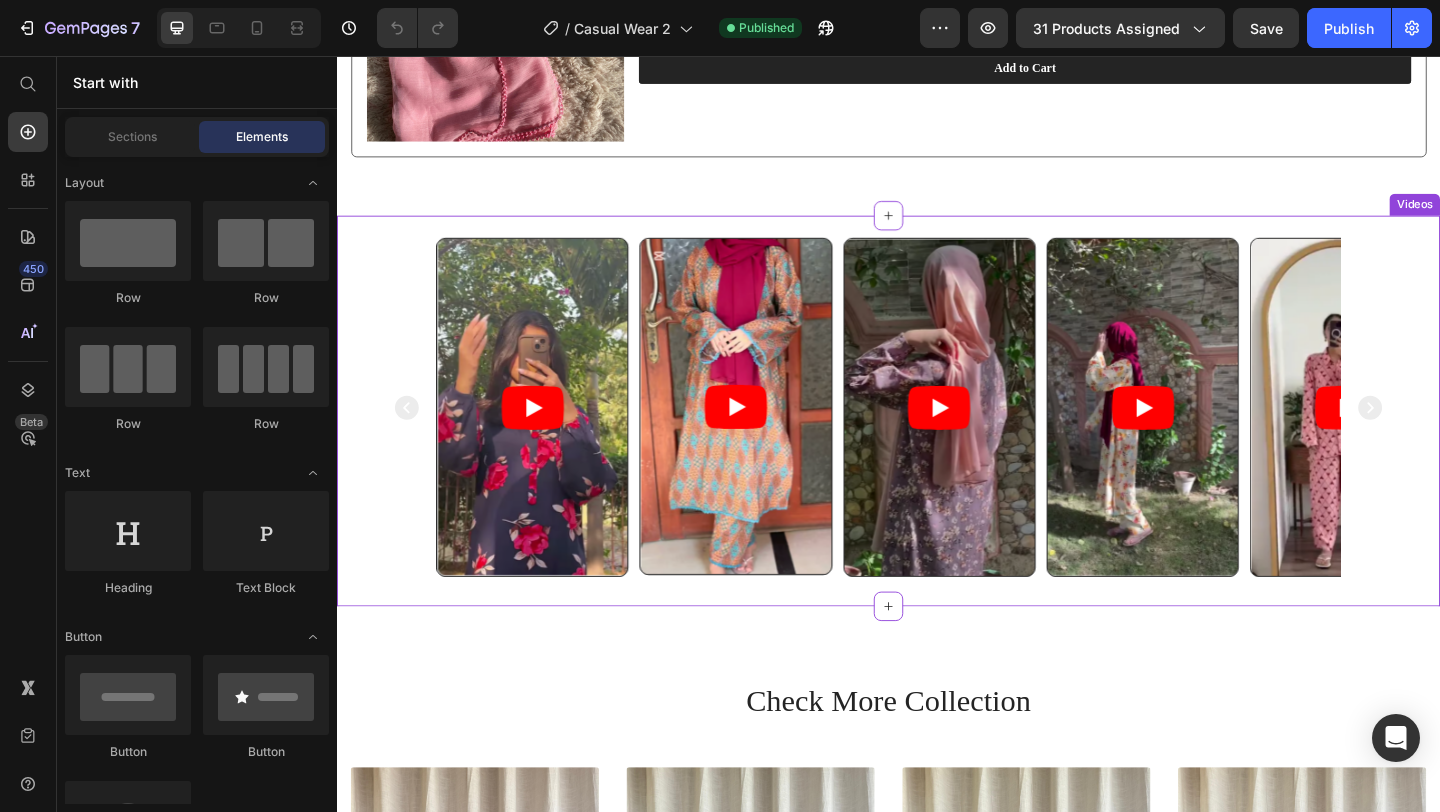 click on "Video Video Video Video Video" at bounding box center [937, 438] 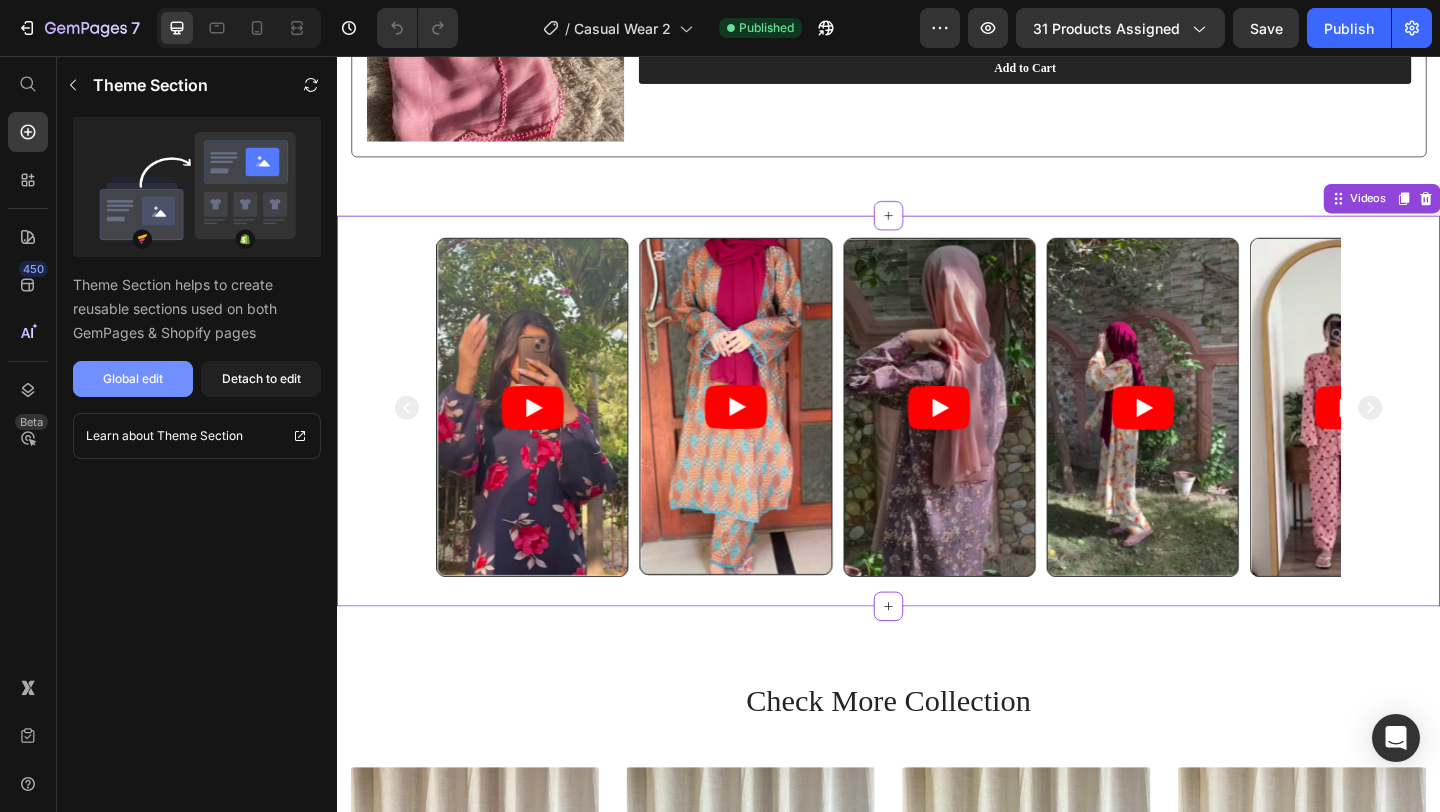 click on "Global edit" at bounding box center (133, 379) 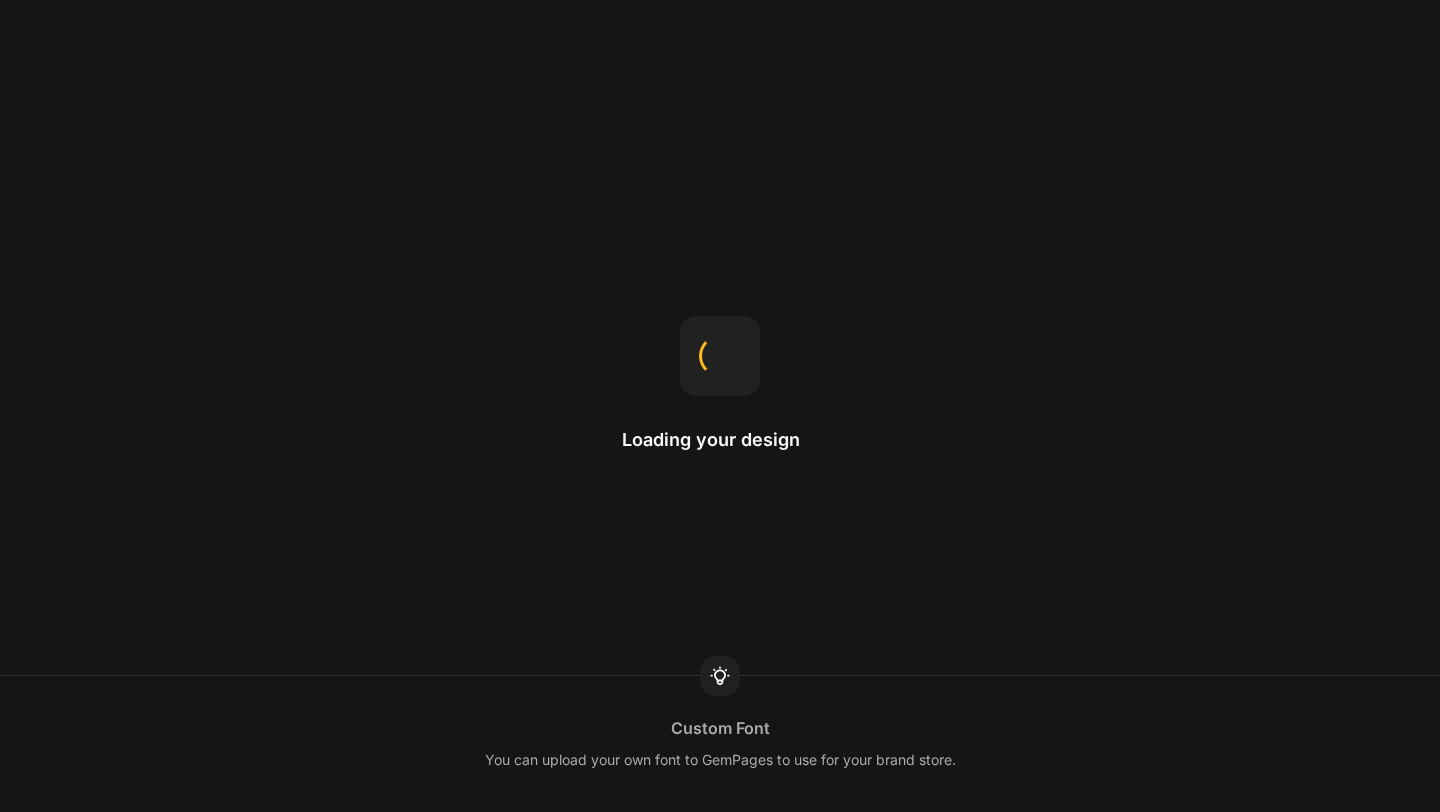scroll, scrollTop: 0, scrollLeft: 0, axis: both 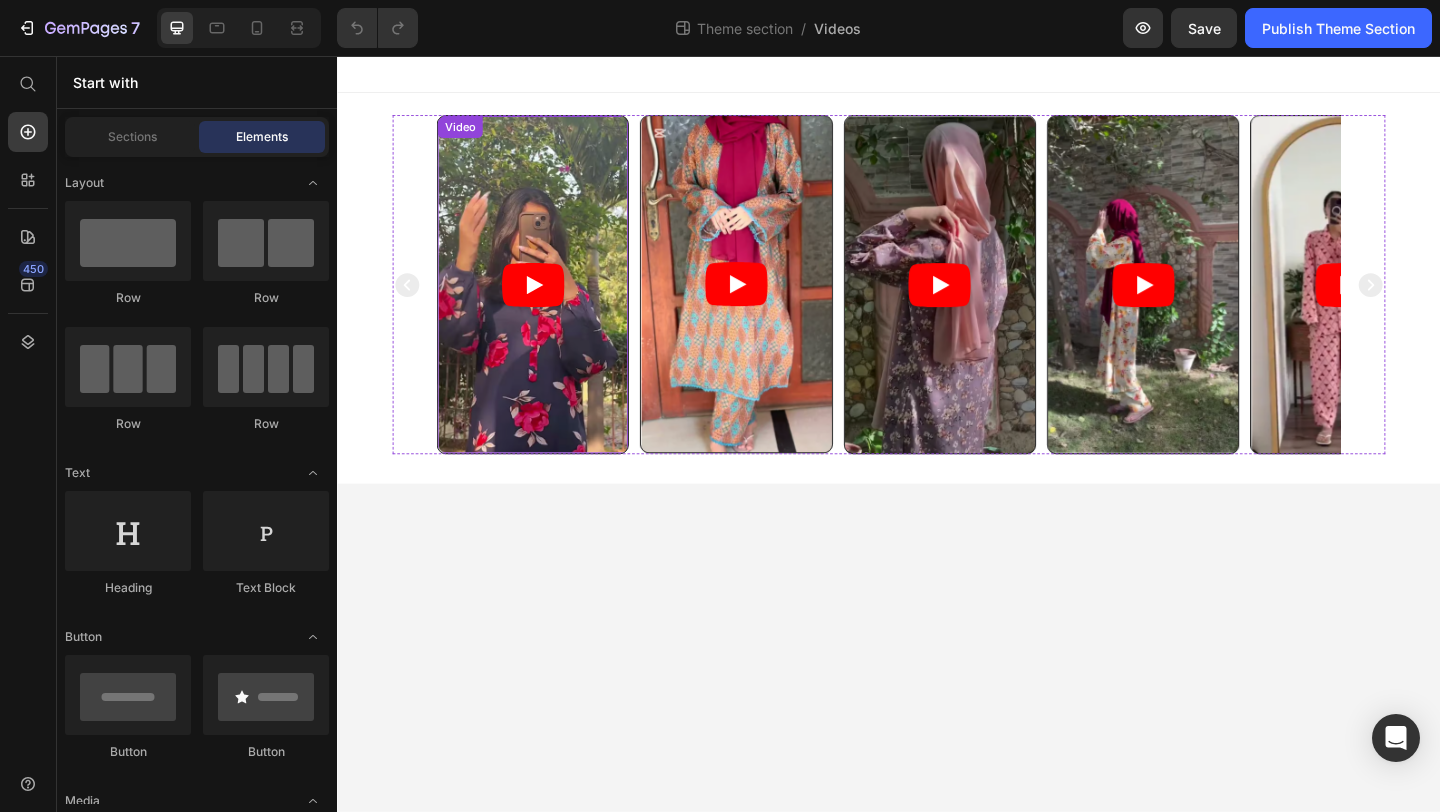 click at bounding box center (549, 304) 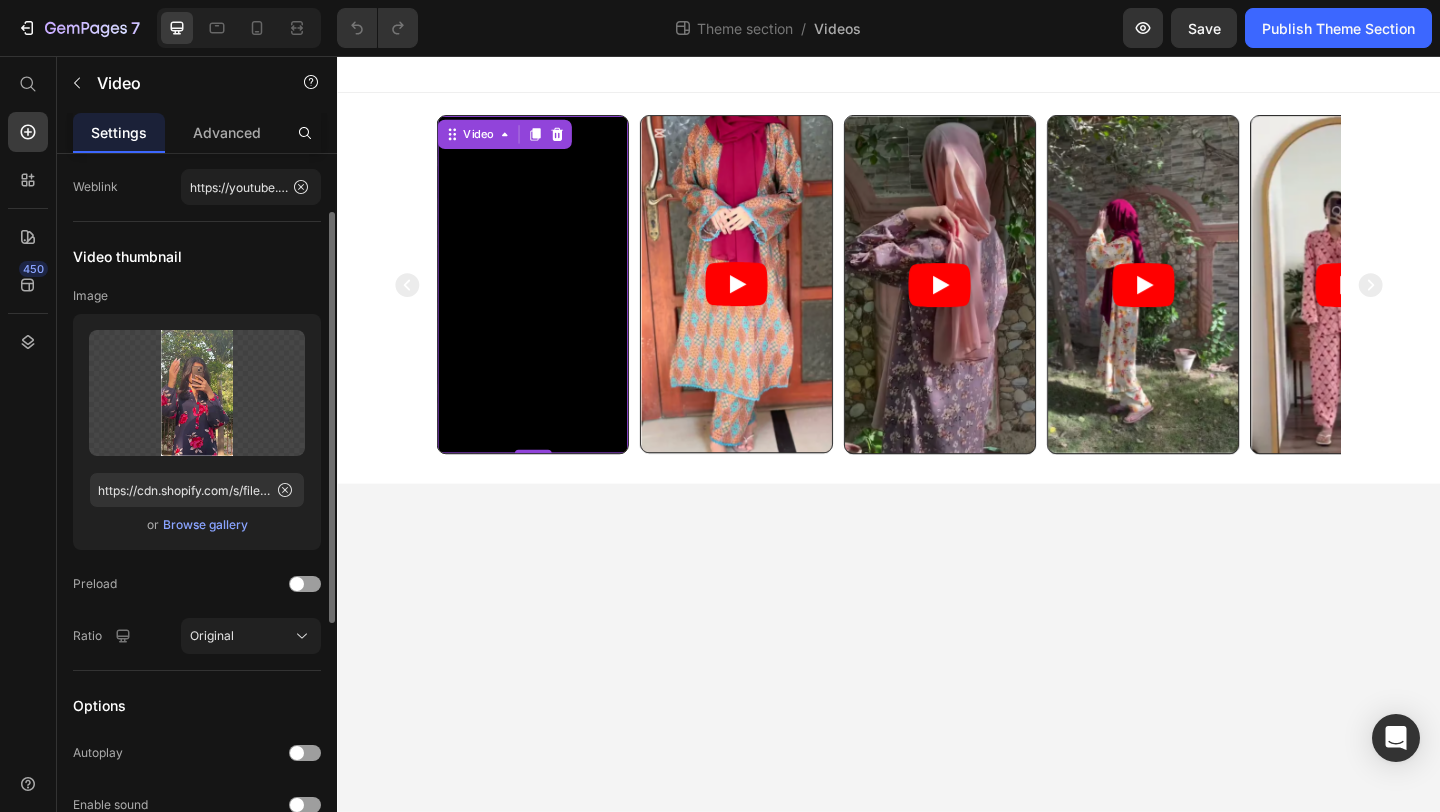 scroll, scrollTop: 0, scrollLeft: 0, axis: both 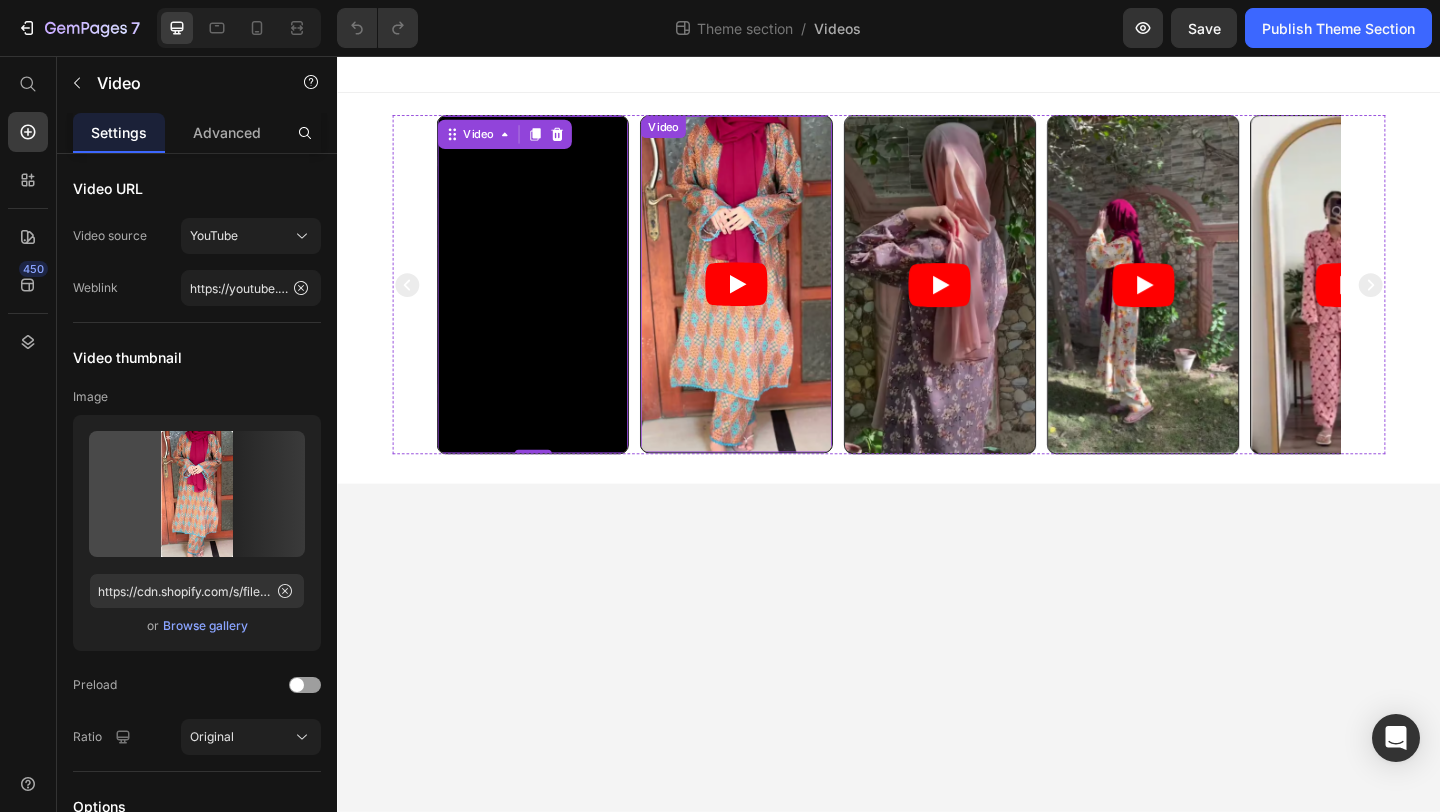 click at bounding box center (770, 304) 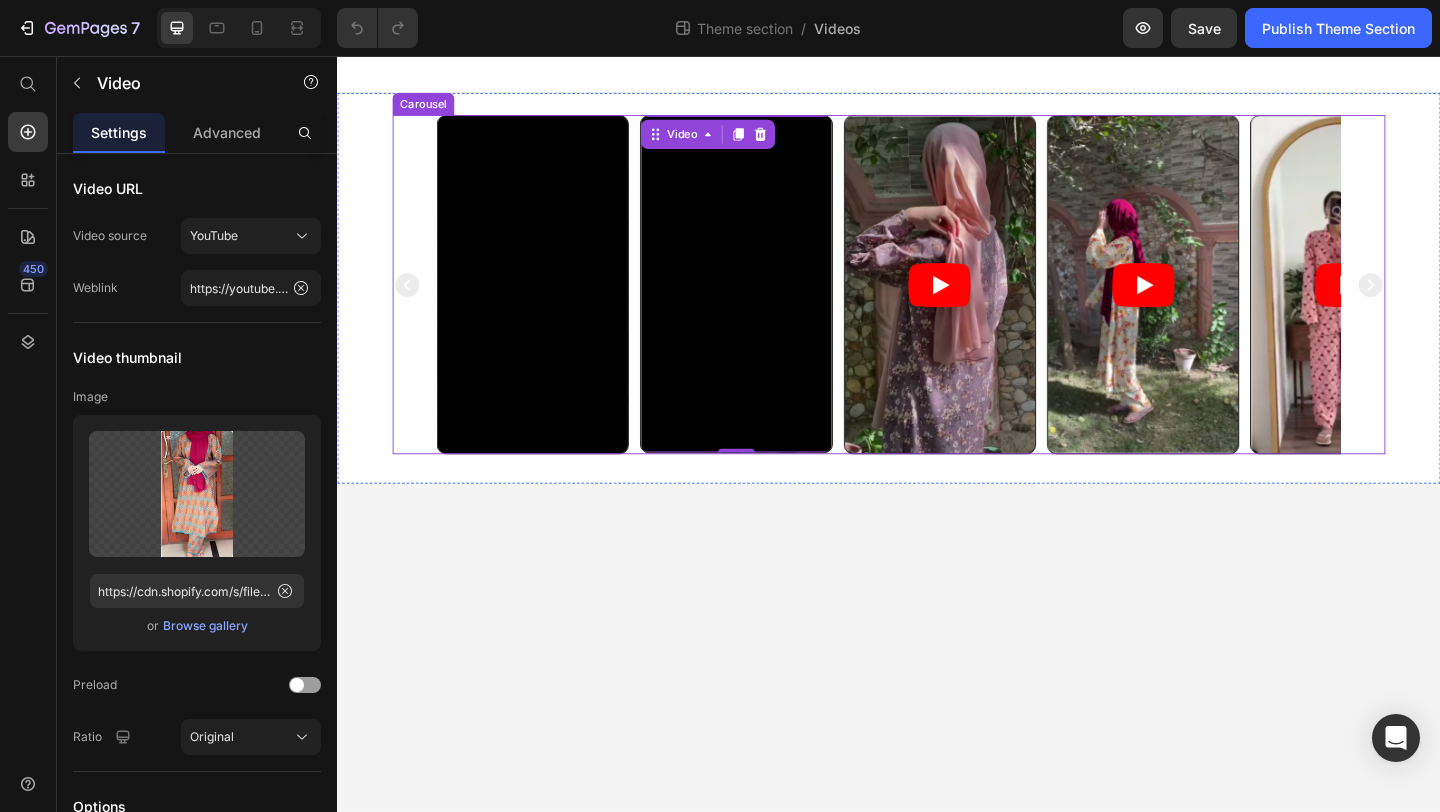click 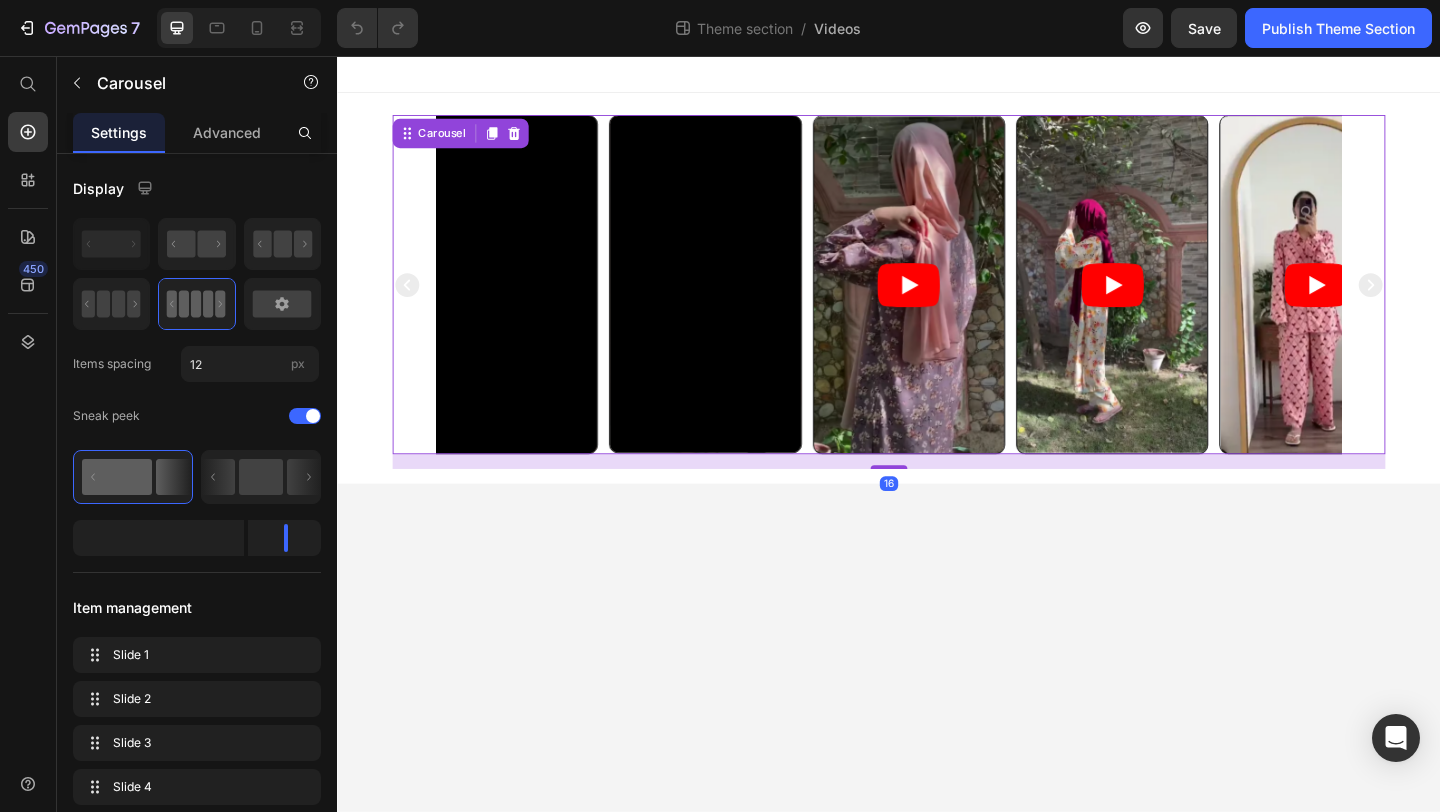 click 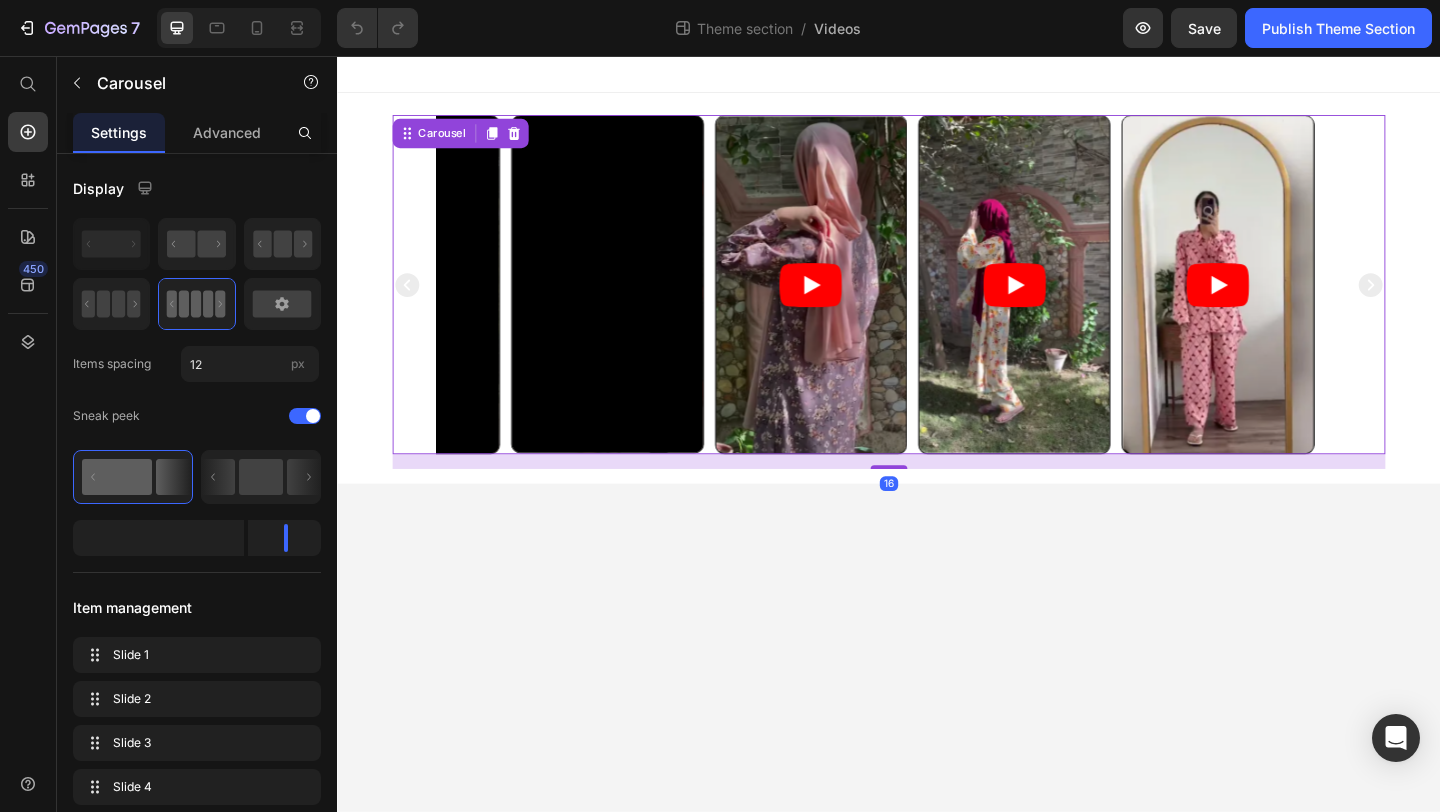 click 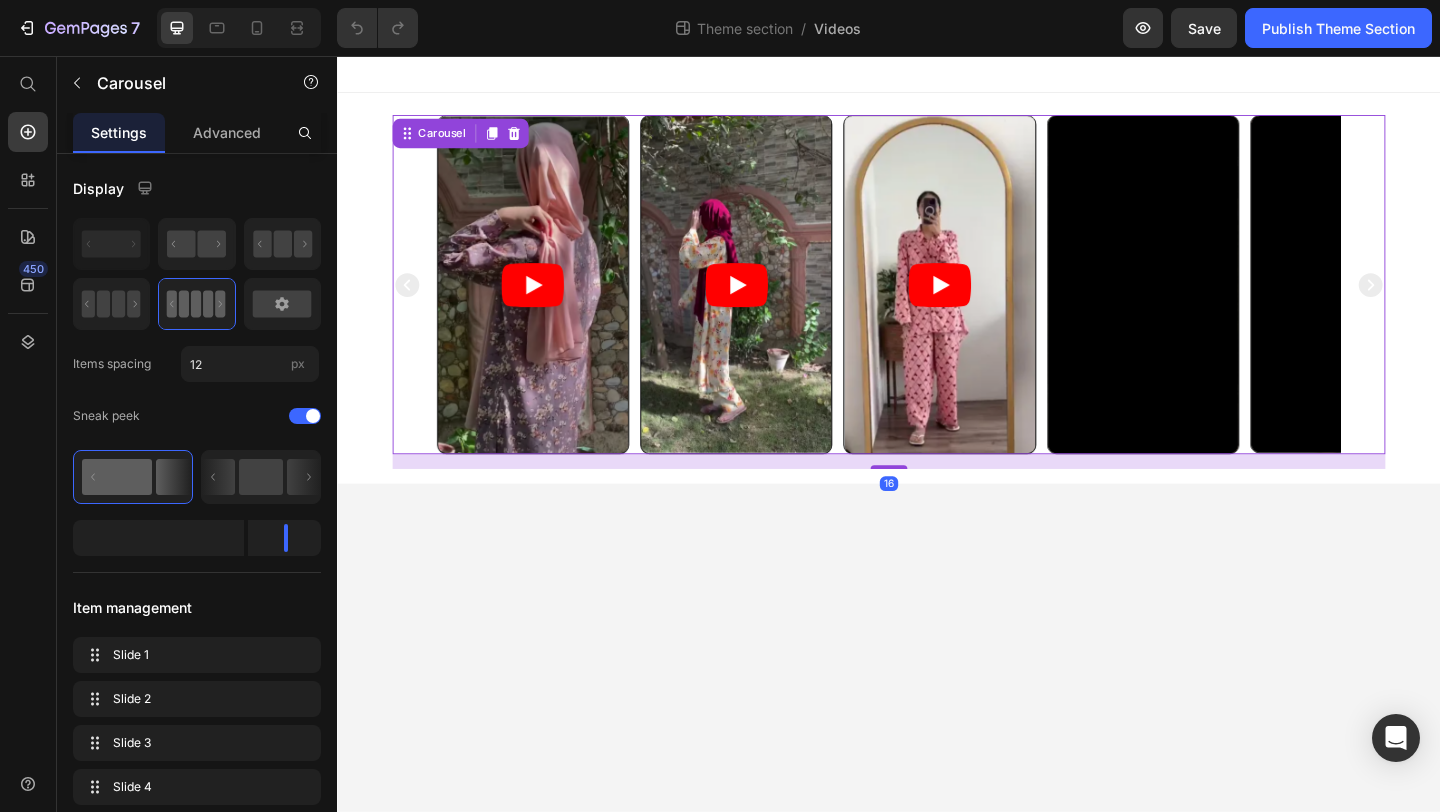click 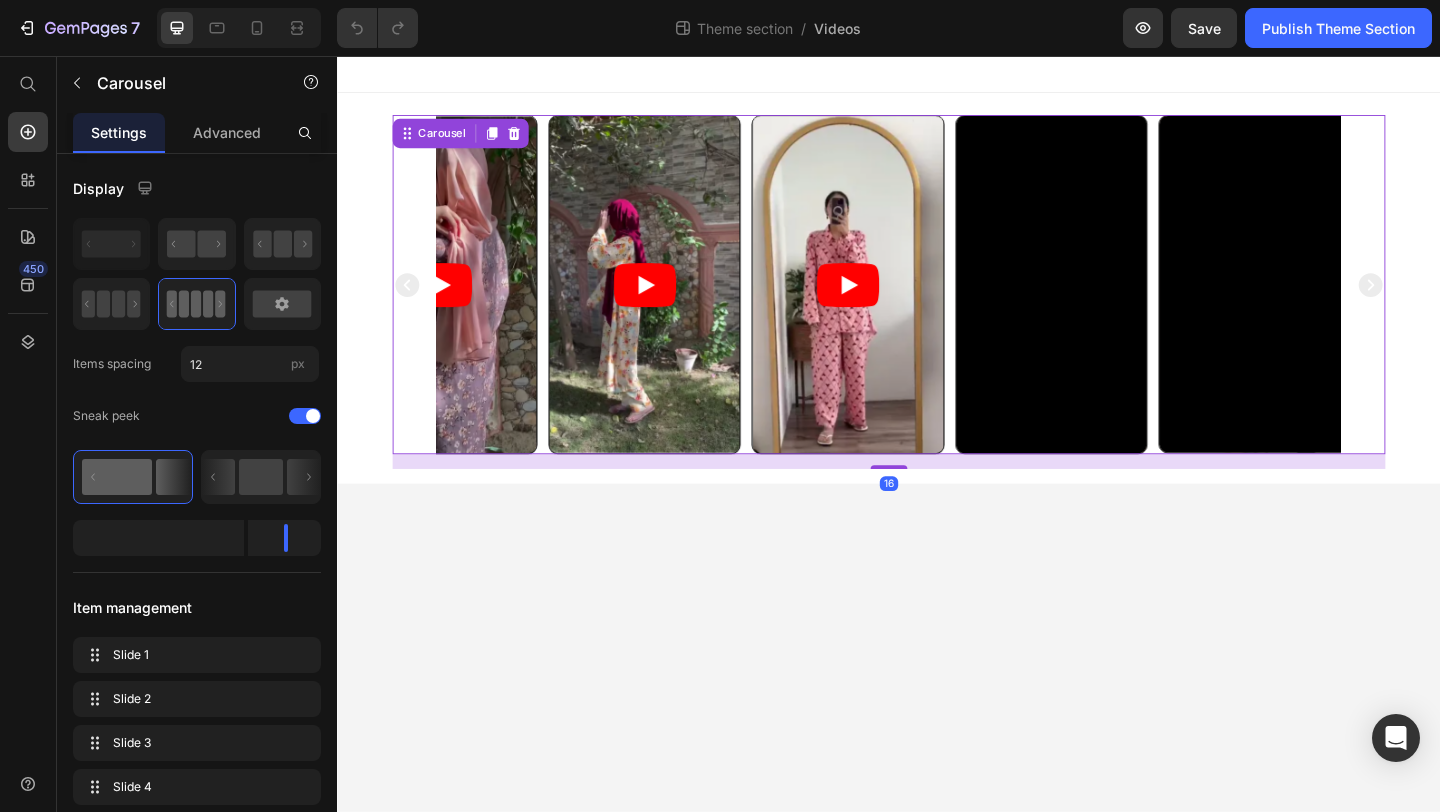 click 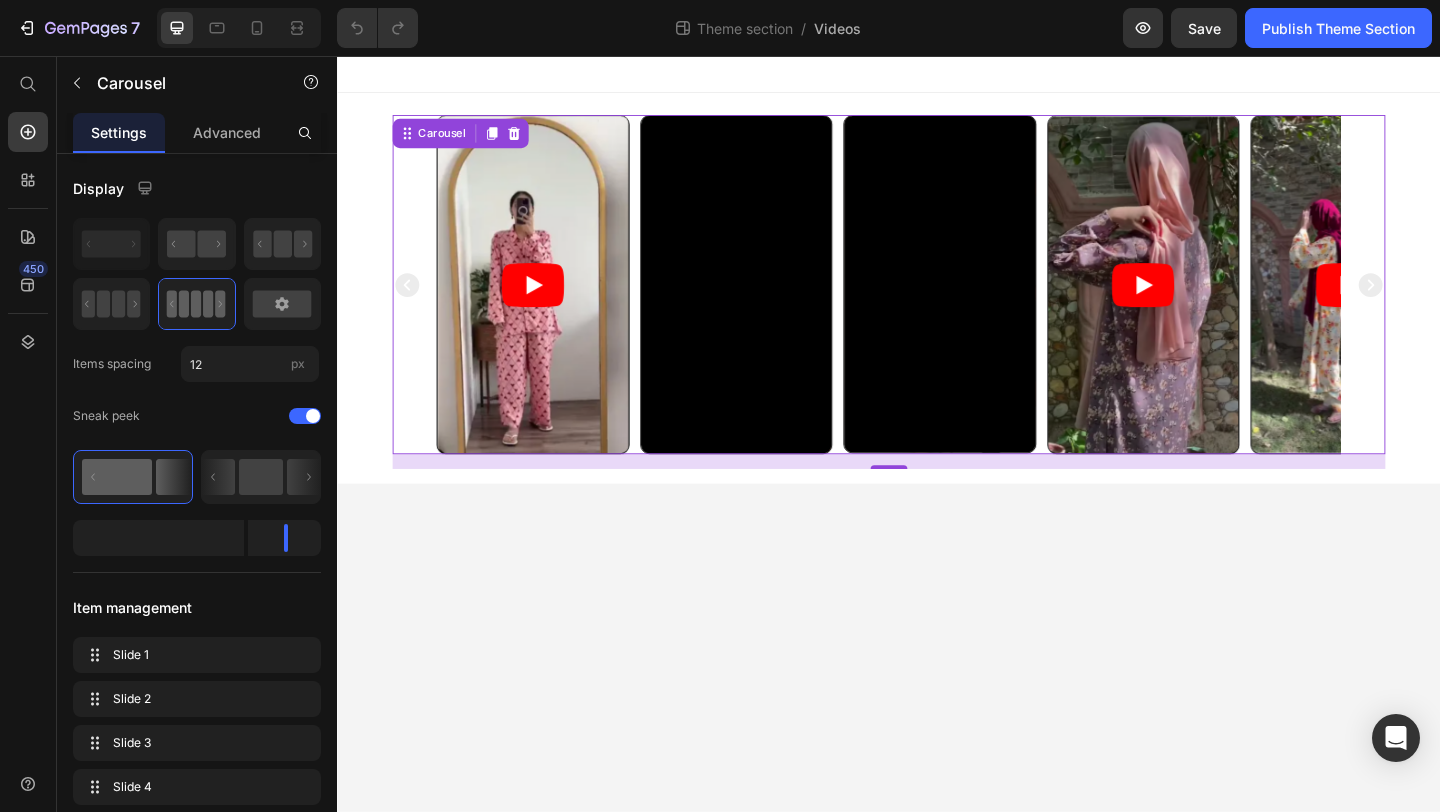 click 